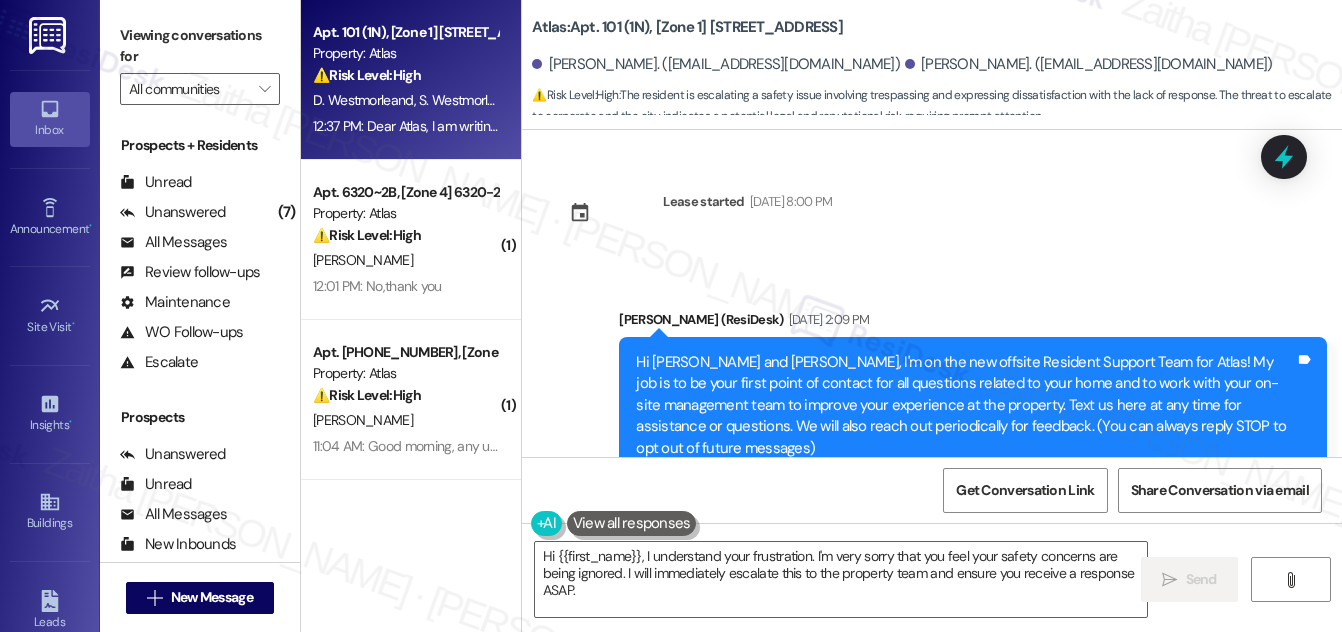 scroll, scrollTop: 0, scrollLeft: 0, axis: both 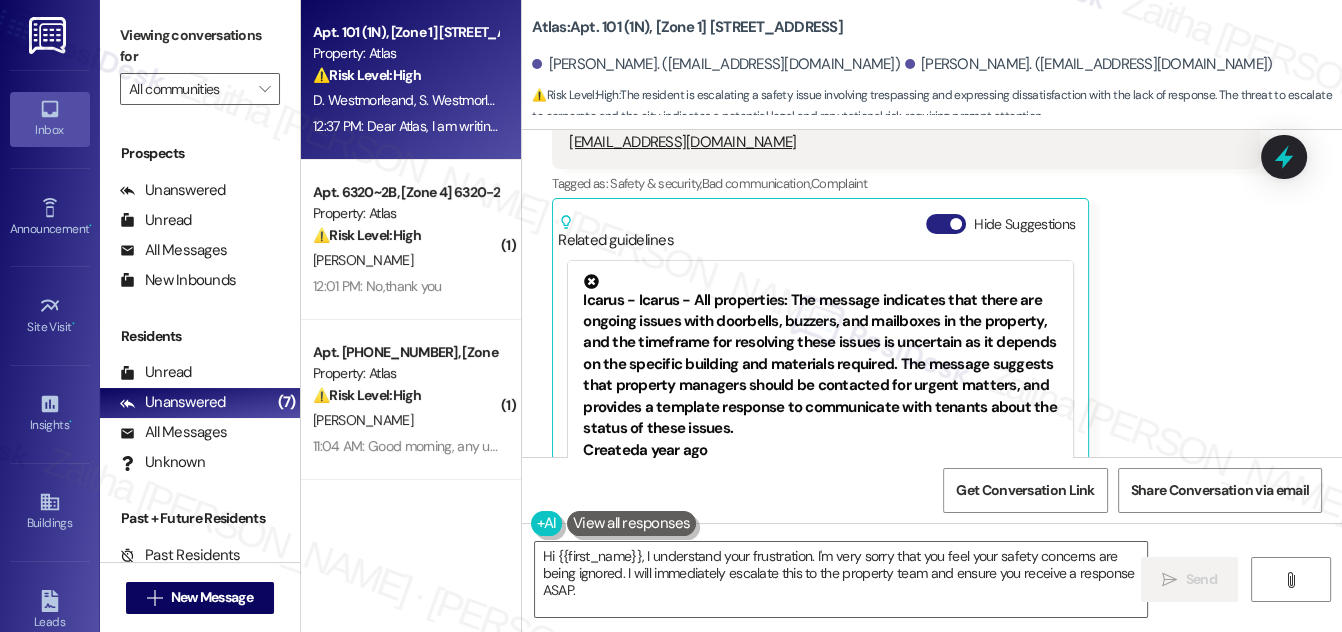 click on "Hide Suggestions" at bounding box center [946, 224] 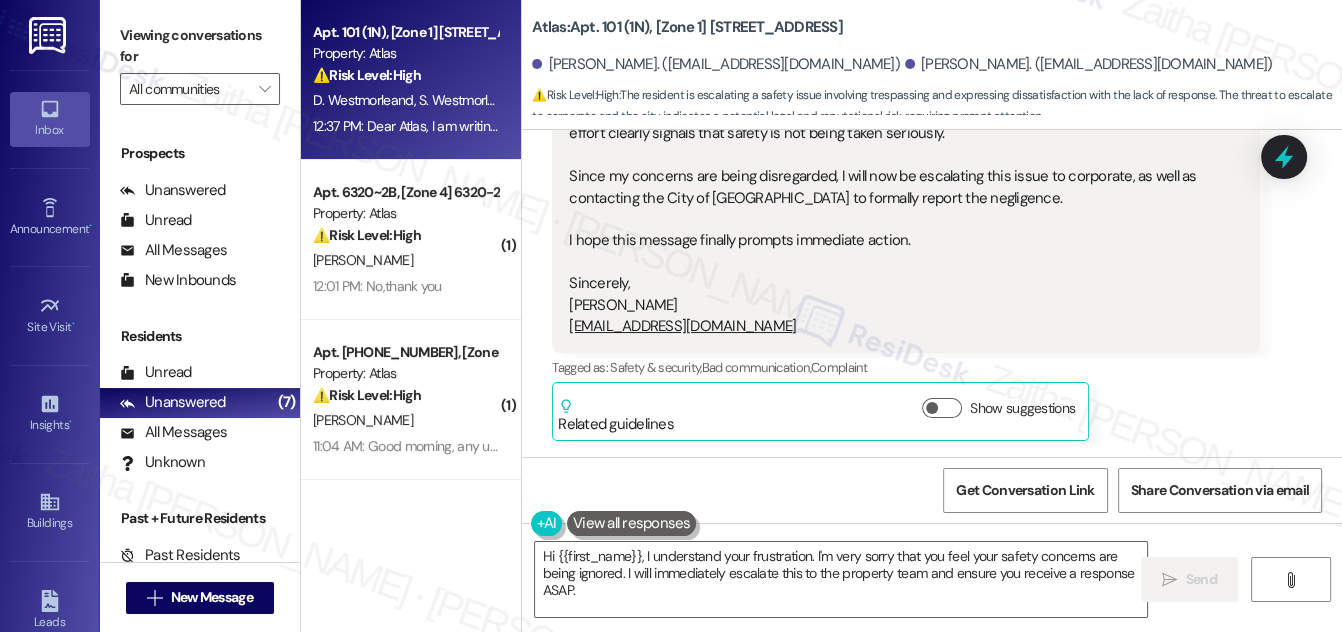 scroll, scrollTop: 11298, scrollLeft: 0, axis: vertical 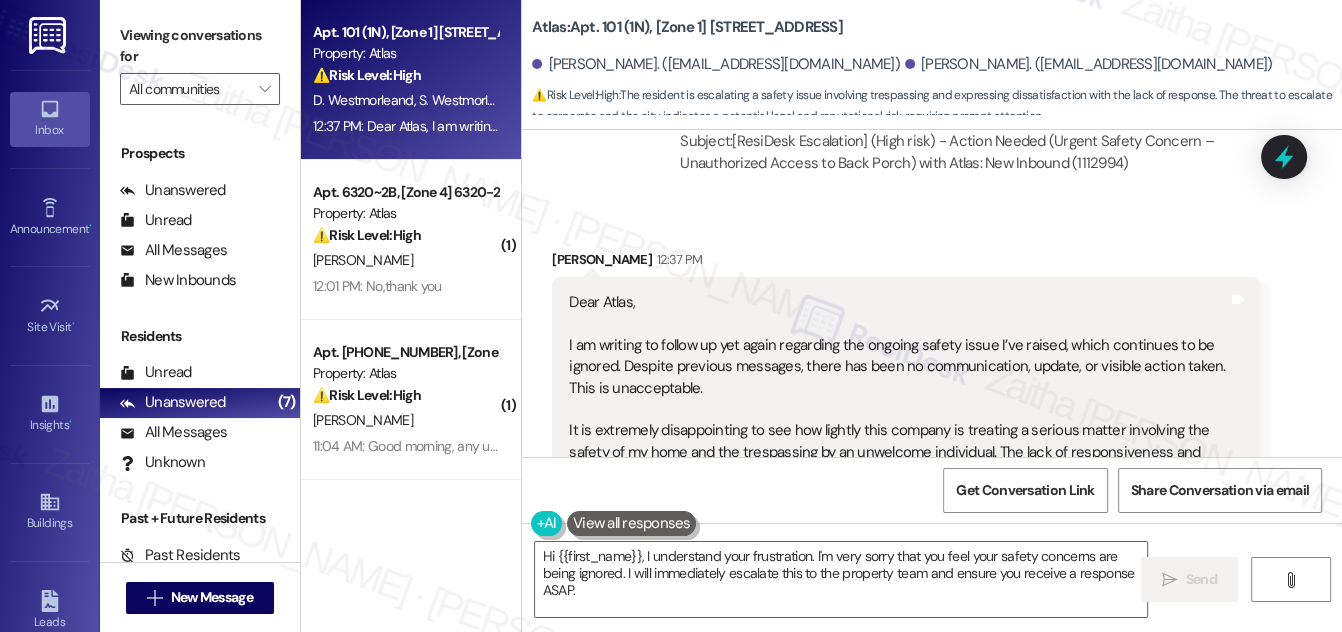 click on "[PERSON_NAME] 12:37 PM" at bounding box center (906, 263) 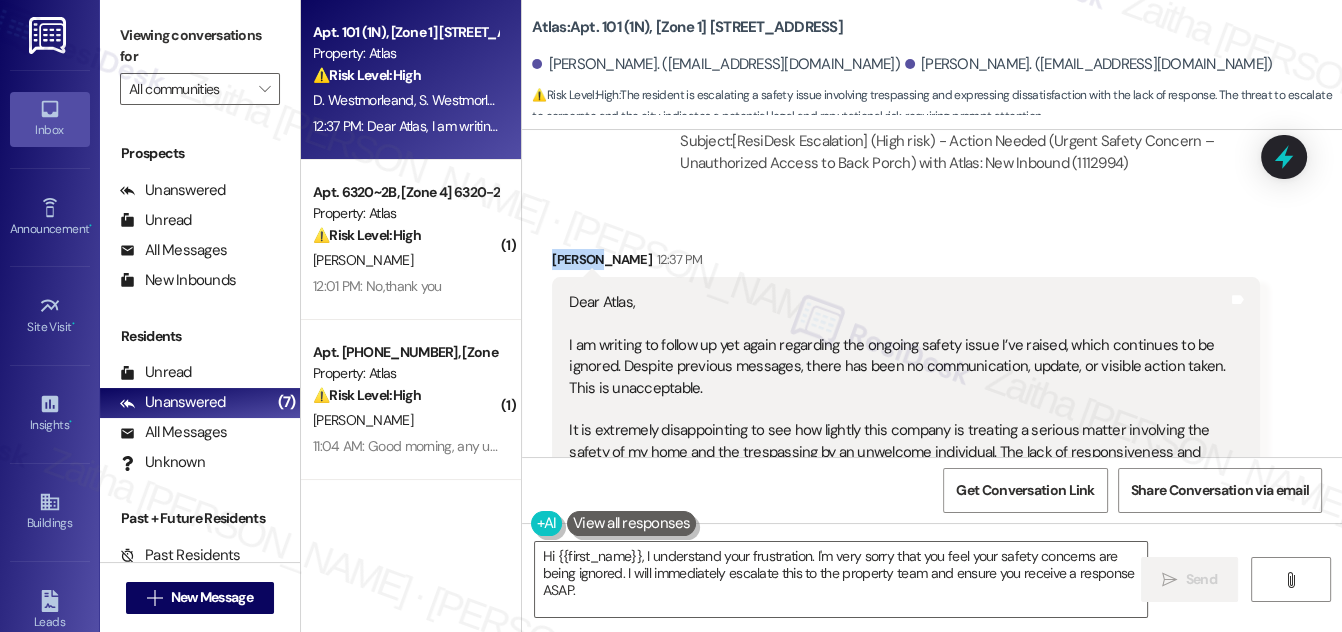 click on "[PERSON_NAME] 12:37 PM" at bounding box center (906, 263) 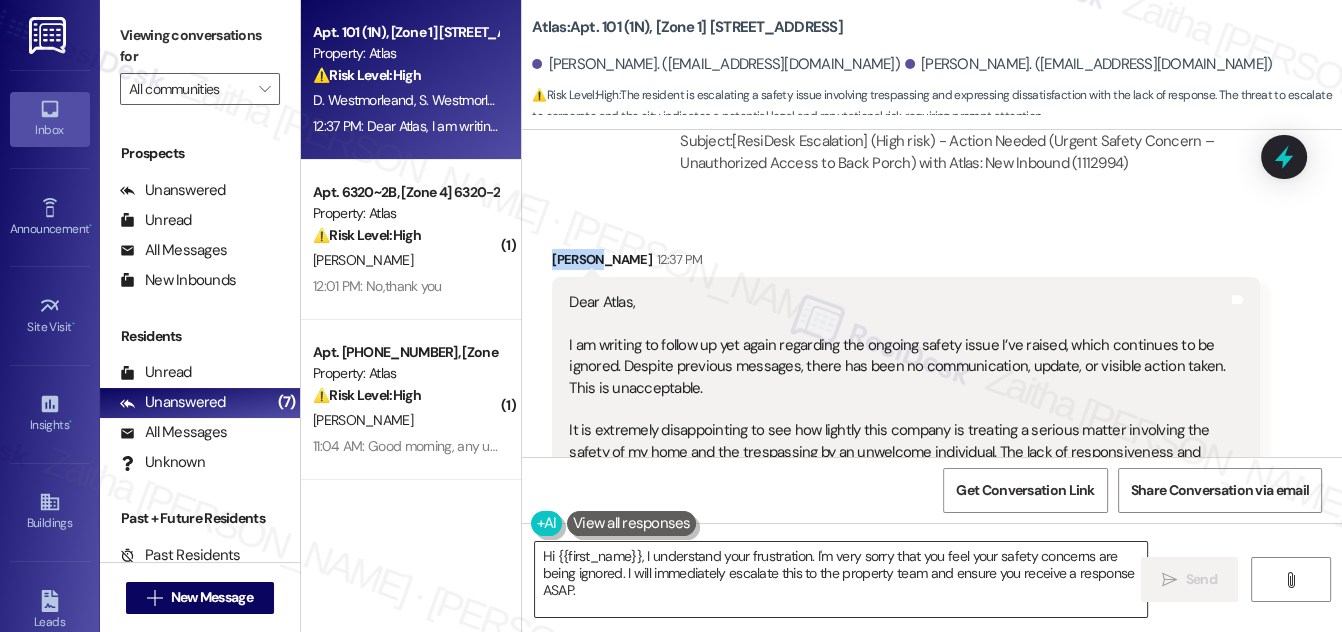 click on "Hi {{first_name}}, I understand your frustration. I'm very sorry that you feel your safety concerns are being ignored. I will immediately escalate this to the property team and ensure you receive a response ASAP." at bounding box center (841, 579) 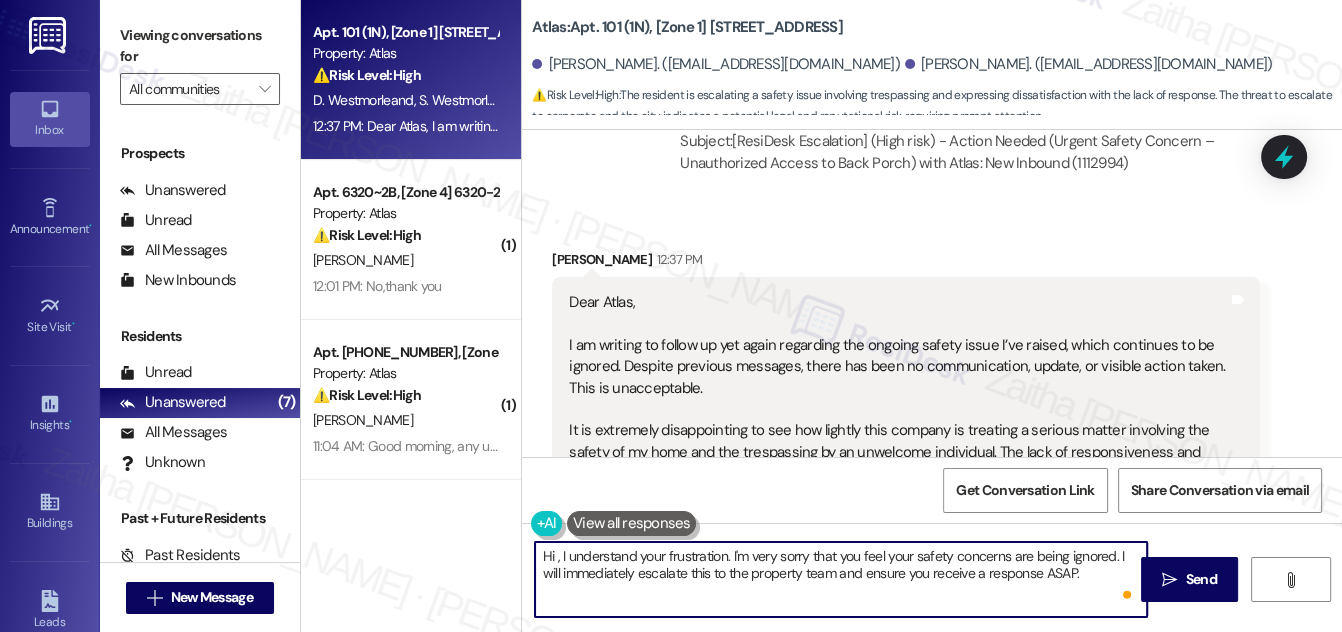 paste on "[PERSON_NAME]" 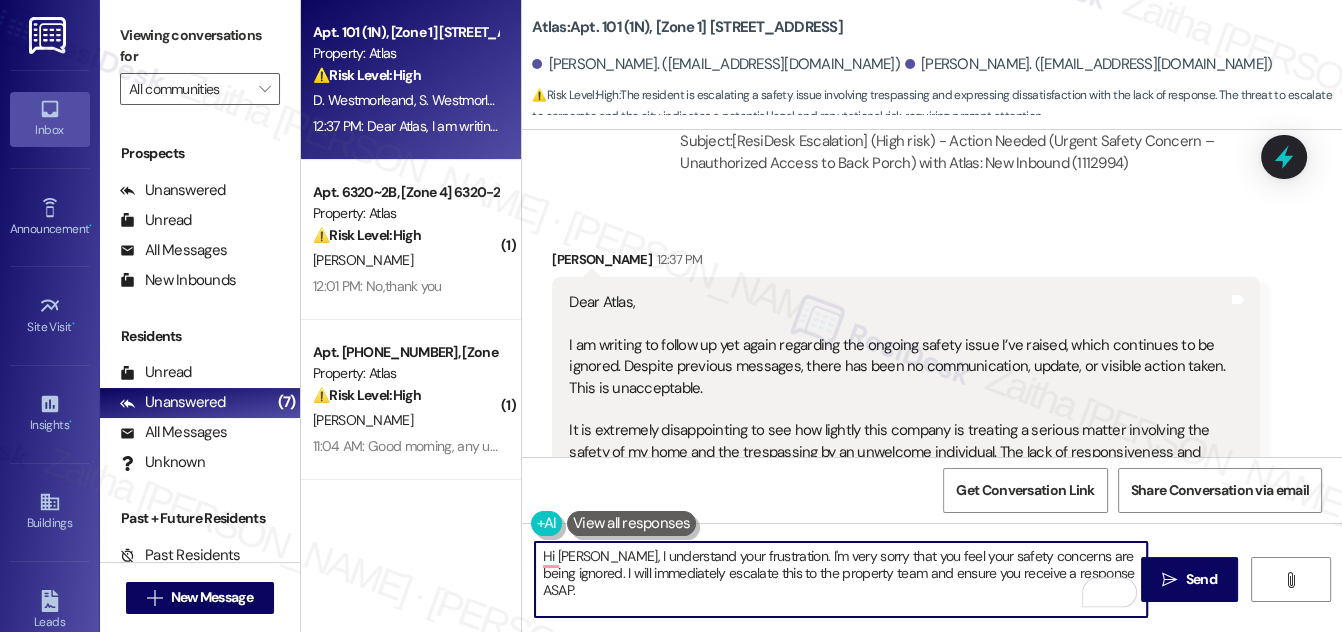 click on "Received via SMS [PERSON_NAME] Question   Neutral [DATE] 10:08 AM Immediate Safety Concern – Unauthorized Person on Back Porch ([DATE])
Dear [PERSON_NAME] or whomecer it concerns ,
I hope this message finds you well. I am writing to report a serious safety concern that occurred [DATE][DATE], at my residence.
While cleaning my kitchen that afternoon, I noticed a shadow on my back porch. To my shock, a stranger had entered the space, made himself comfortable, and stored his belongings on my porch. When I confronted him, he claimed he was seeking shelter from the rain.
This incident was extremely alarming and made me feel unsafe and vulnerable in my own home. As a woman living alone, the lack of security in the back area is deeply concerning. I have repeatedly requested that the back gate be properly repaired and secured, yet nothing has been done. This negligence has now allowed a complete stranger to trespass on my property.
[GEOGRAPHIC_DATA],
[PERSON_NAME]" at bounding box center [932, -936] 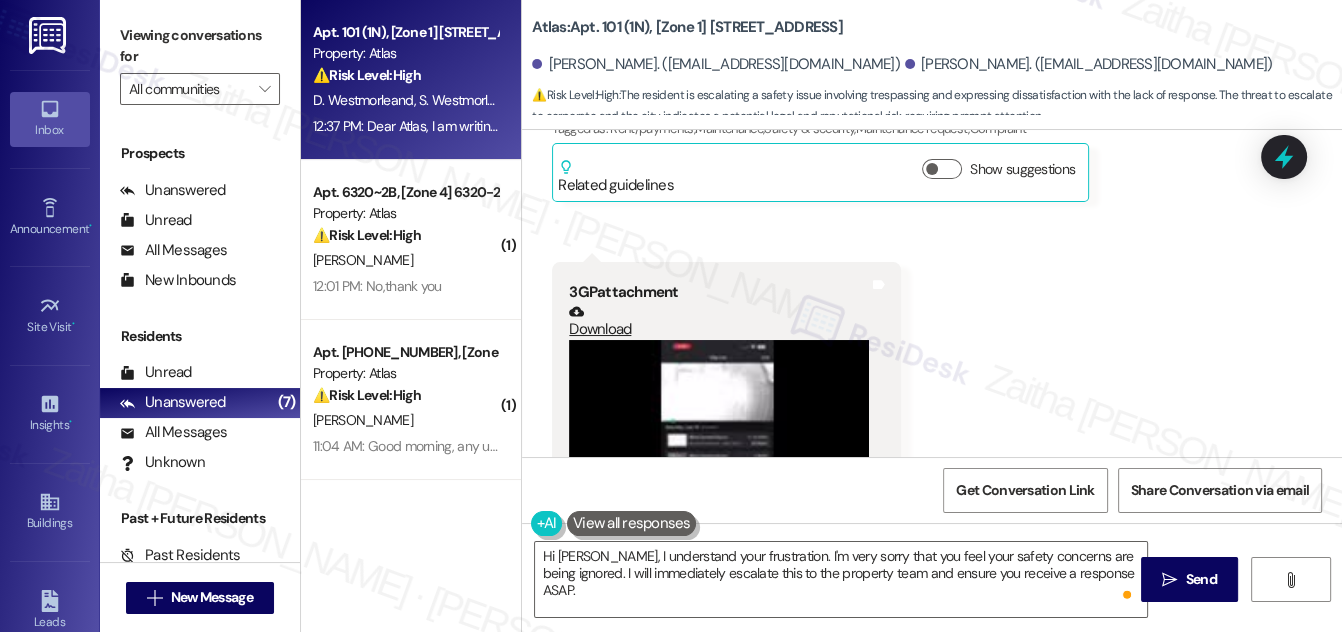 scroll, scrollTop: 10116, scrollLeft: 0, axis: vertical 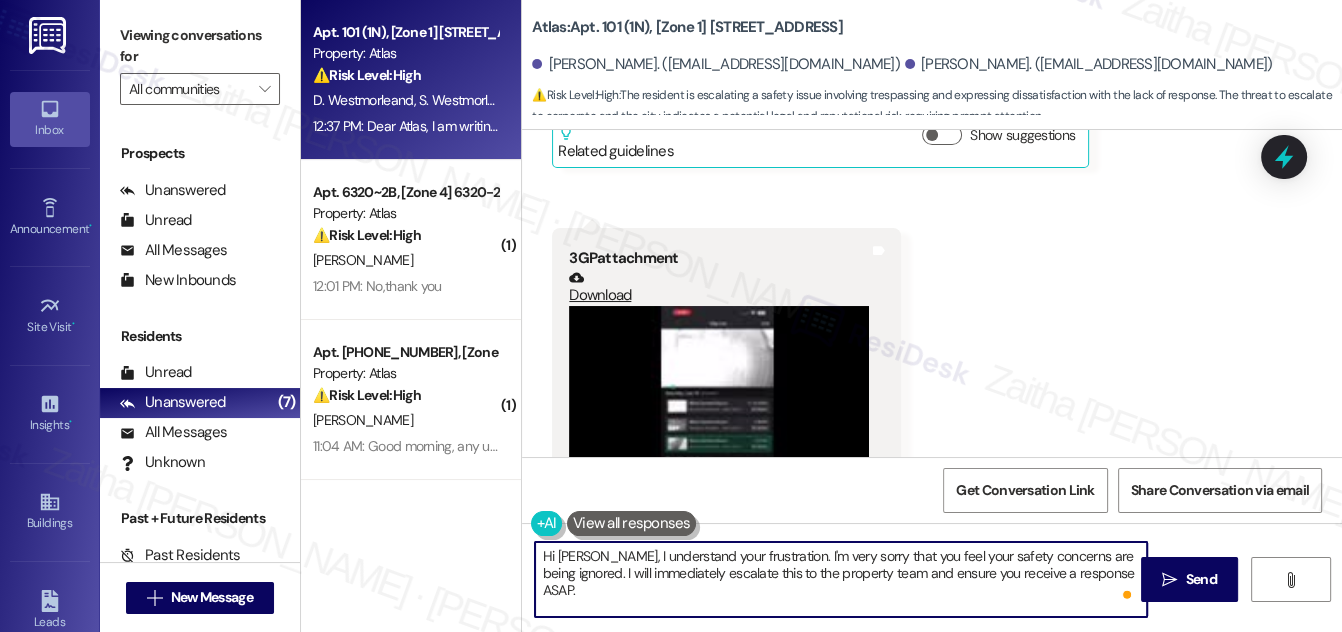 click on "Hi [PERSON_NAME], I understand your frustration. I'm very sorry that you feel your safety concerns are being ignored. I will immediately escalate this to the property team and ensure you receive a response ASAP." at bounding box center [841, 579] 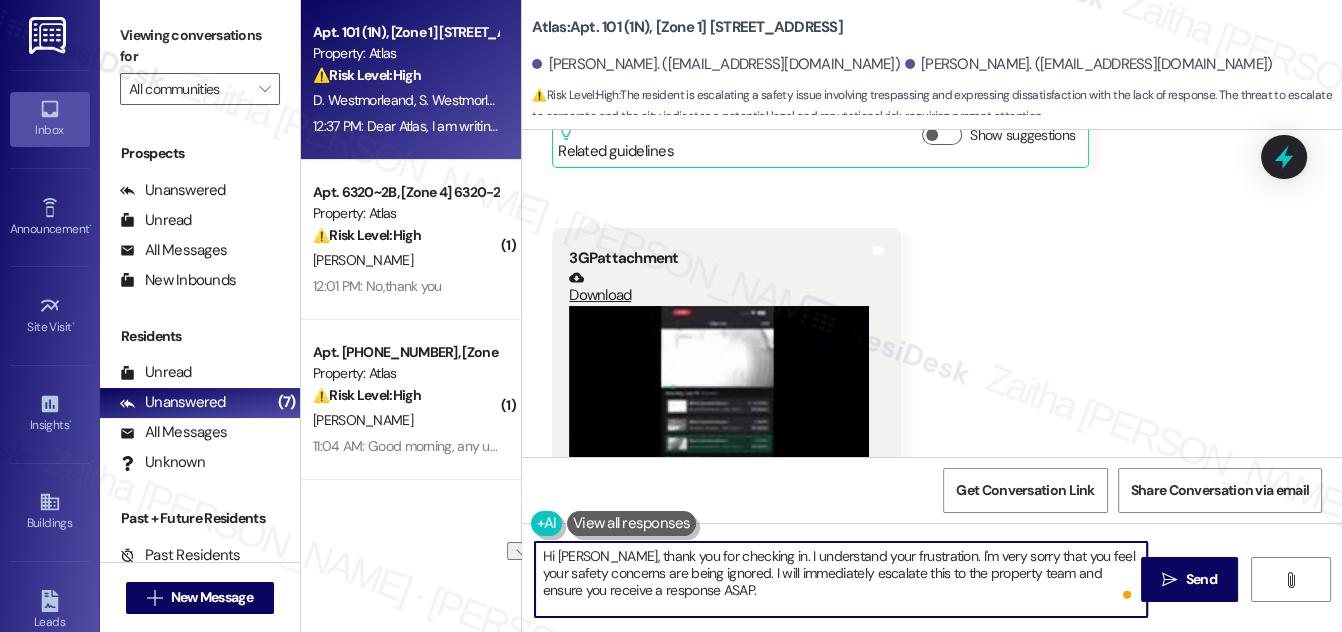 drag, startPoint x: 771, startPoint y: 568, endPoint x: 1016, endPoint y: 566, distance: 245.00816 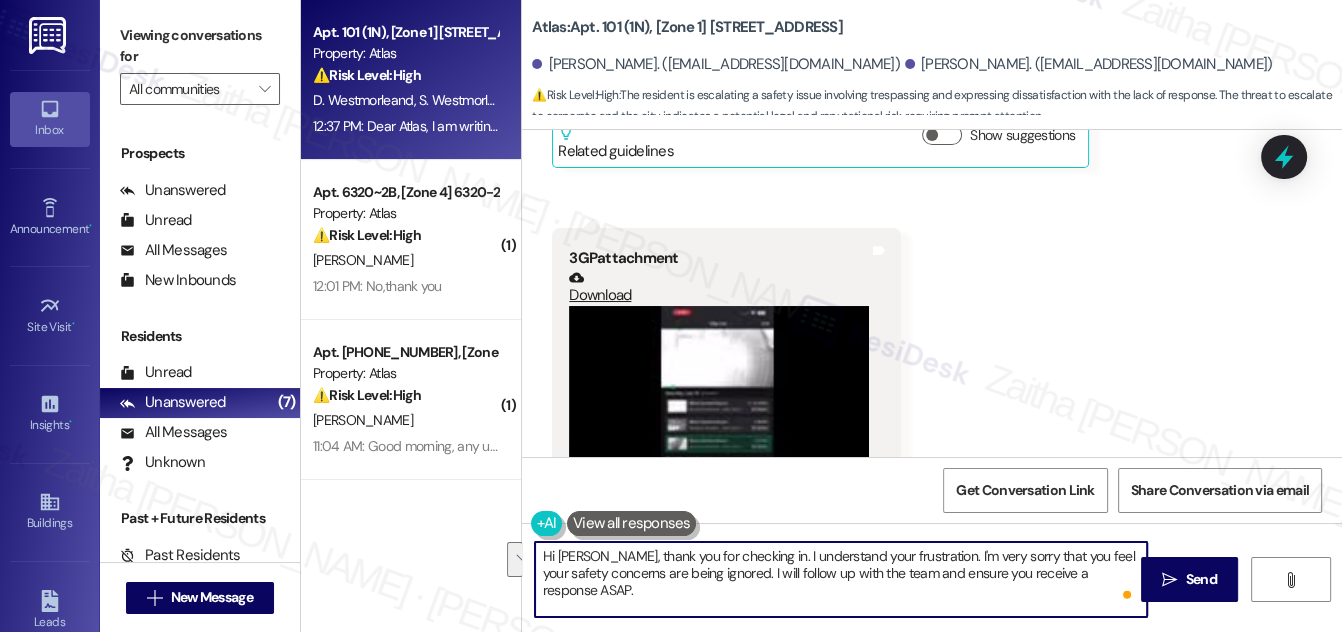 drag, startPoint x: 933, startPoint y: 574, endPoint x: 941, endPoint y: 594, distance: 21.540659 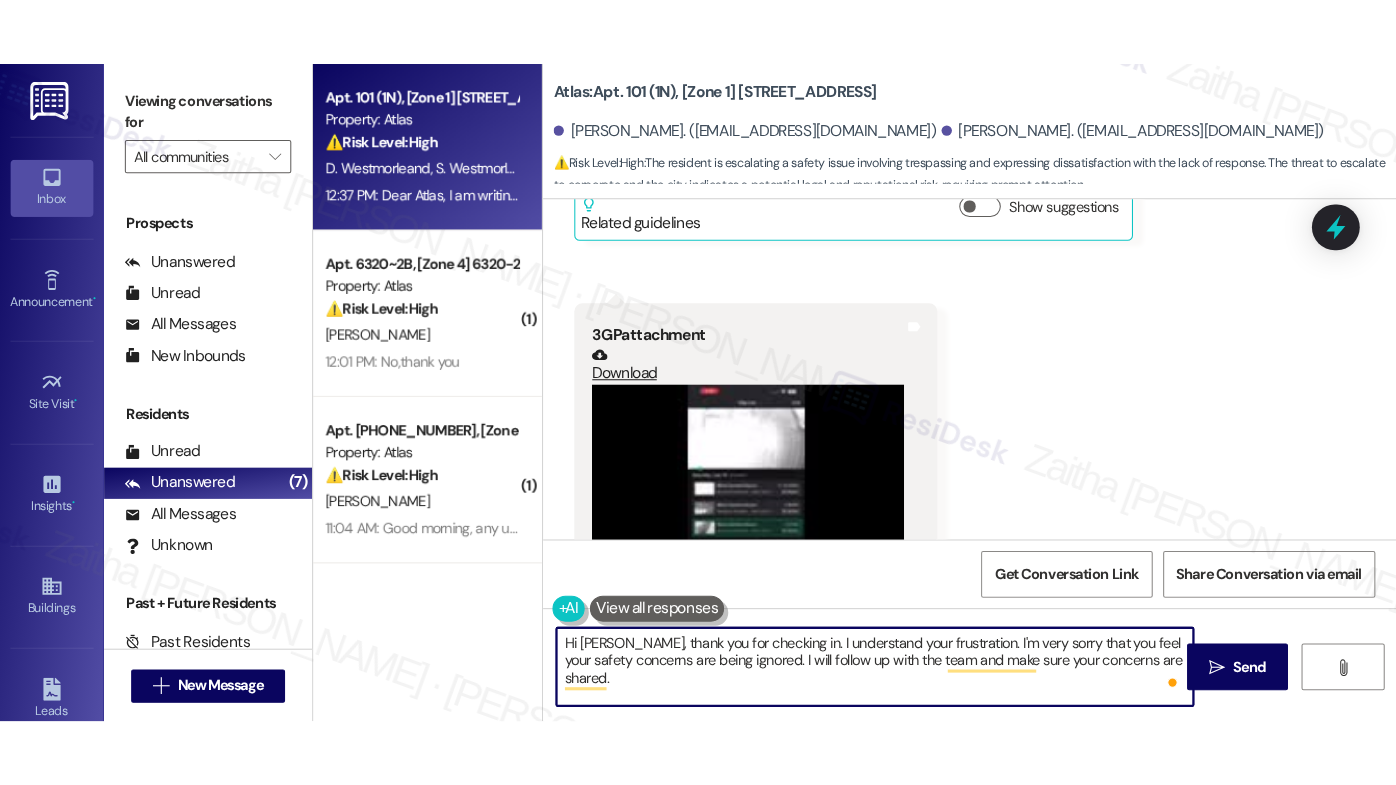scroll, scrollTop: 10116, scrollLeft: 0, axis: vertical 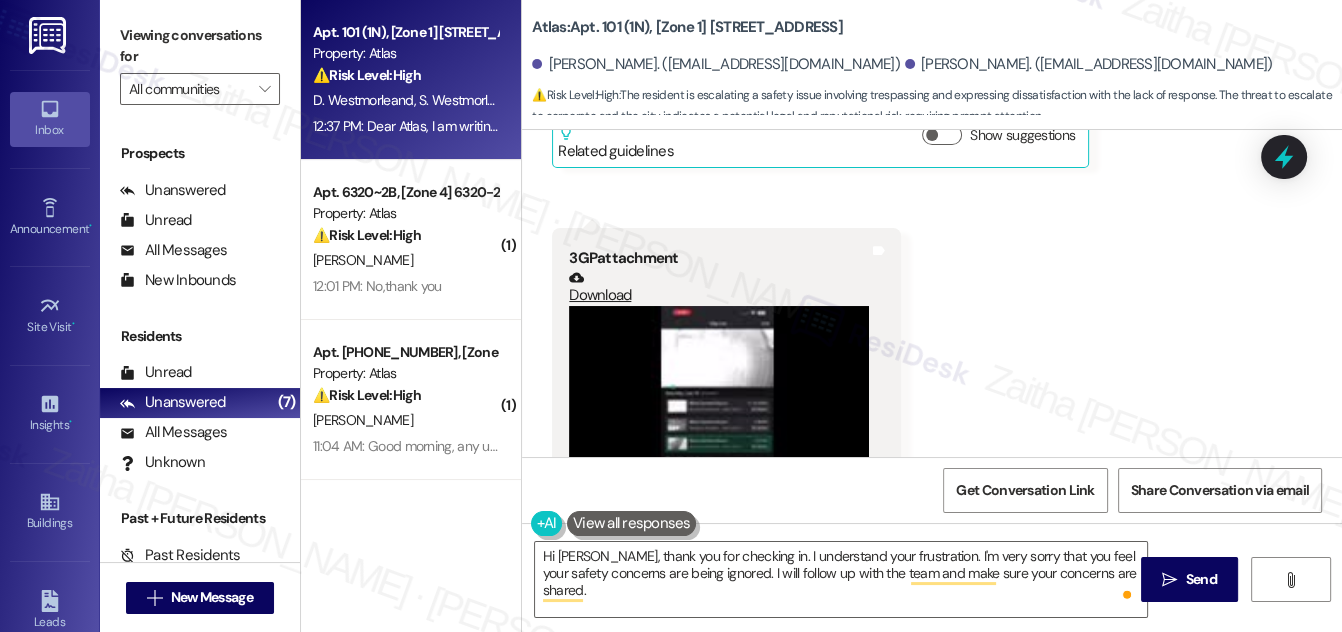 click at bounding box center (719, 418) 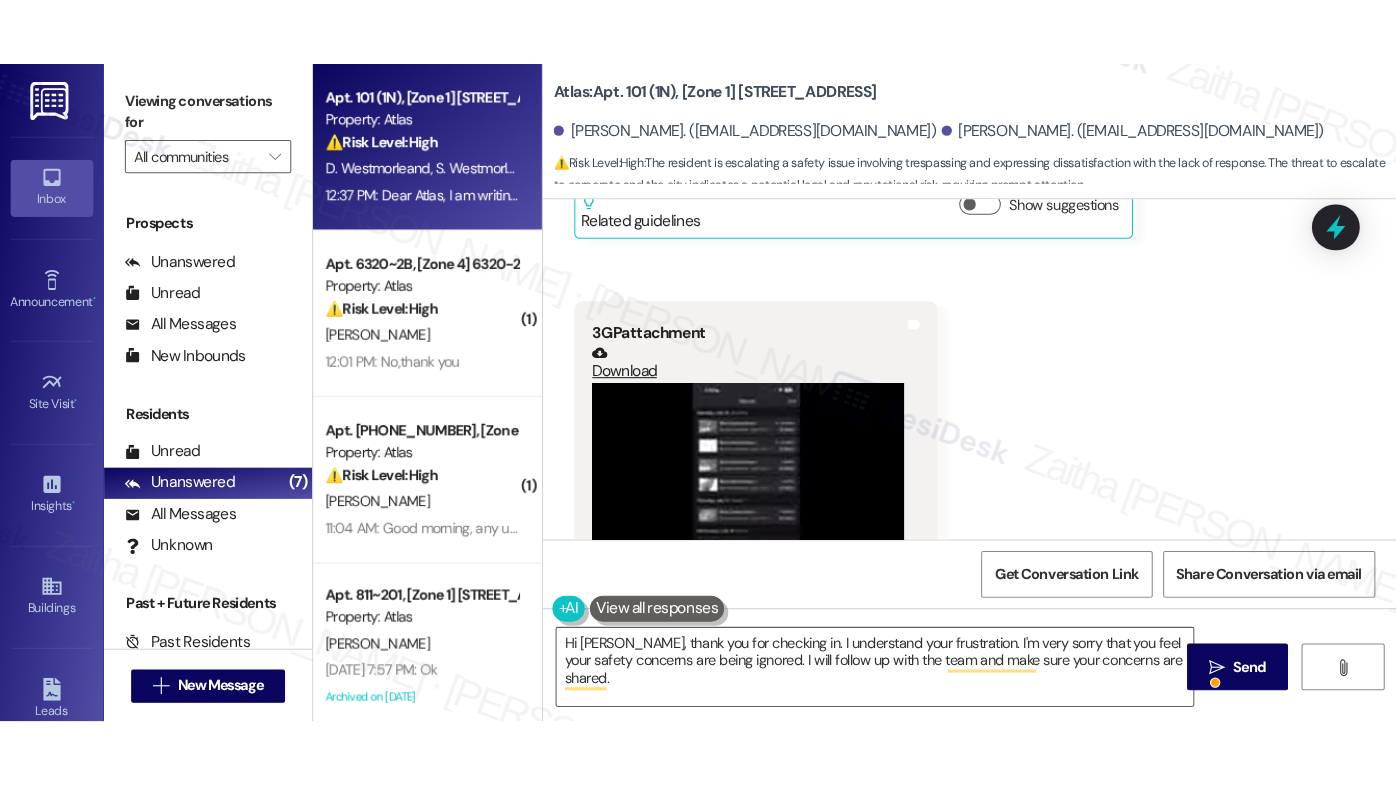 scroll, scrollTop: 141, scrollLeft: 0, axis: vertical 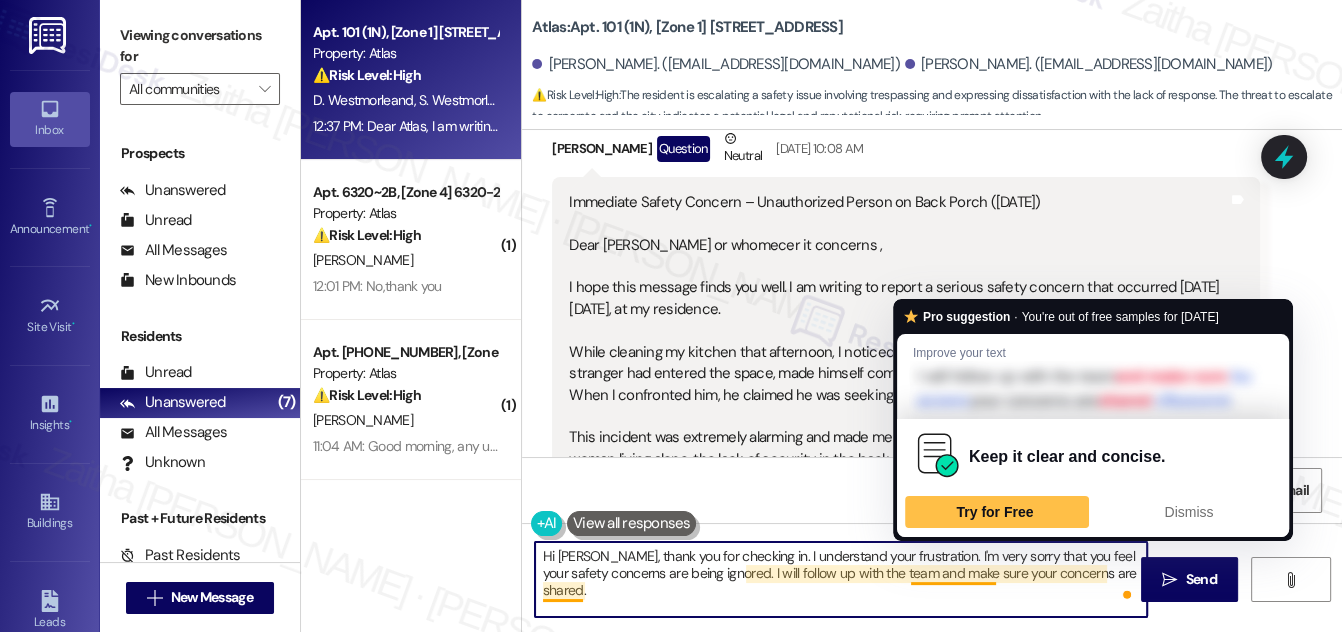 click on "Hi [PERSON_NAME], thank you for checking in. I understand your frustration. I'm very sorry that you feel your safety concerns are being ignored. I will follow up with the team and make sure your concerns are shared." at bounding box center (841, 579) 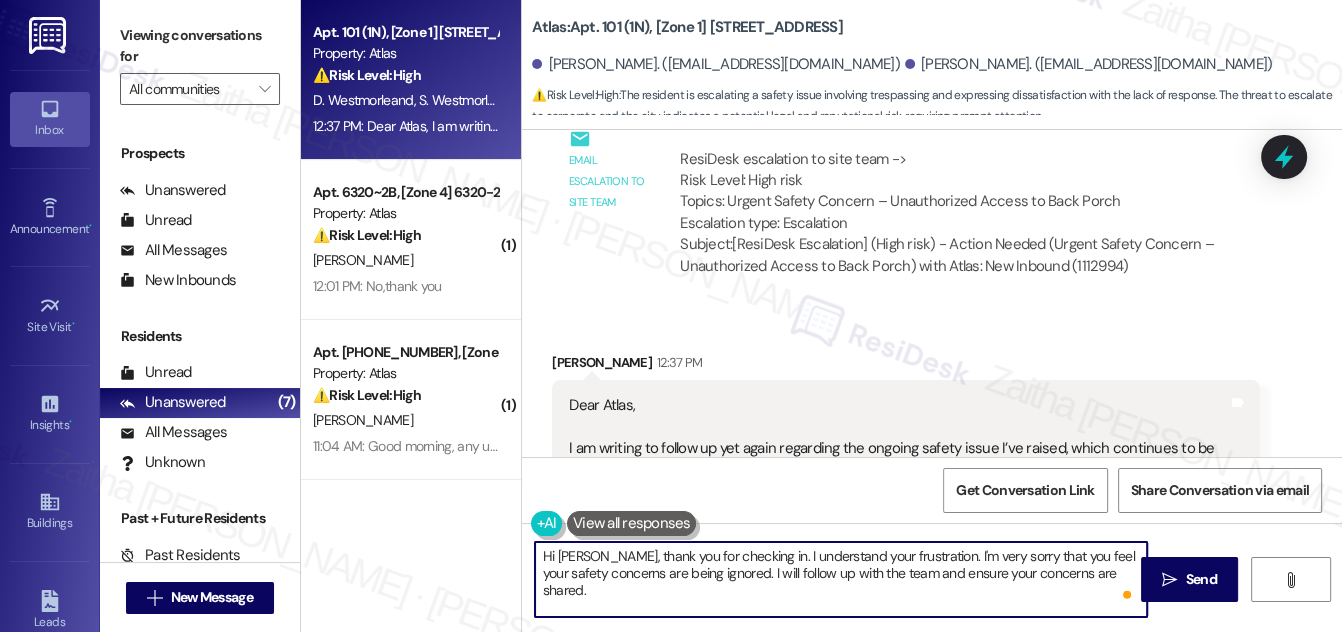 scroll, scrollTop: 11025, scrollLeft: 0, axis: vertical 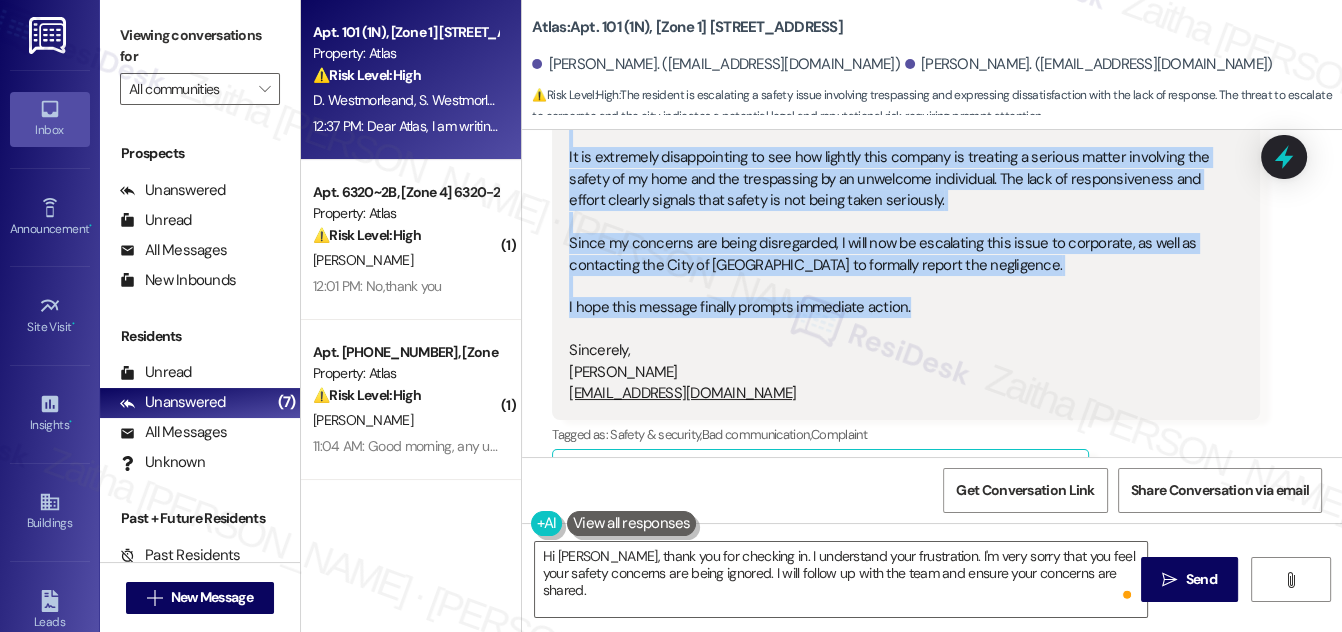 drag, startPoint x: 568, startPoint y: 276, endPoint x: 945, endPoint y: 247, distance: 378.11374 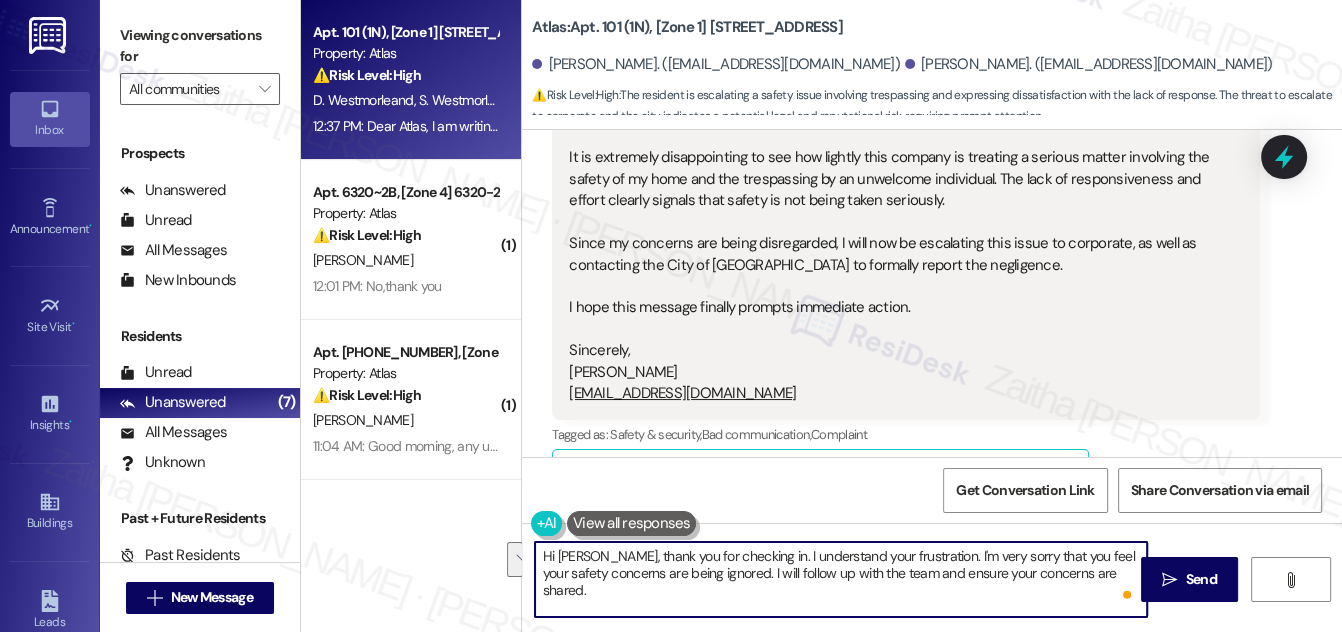 drag, startPoint x: 749, startPoint y: 552, endPoint x: 1122, endPoint y: 574, distance: 373.64822 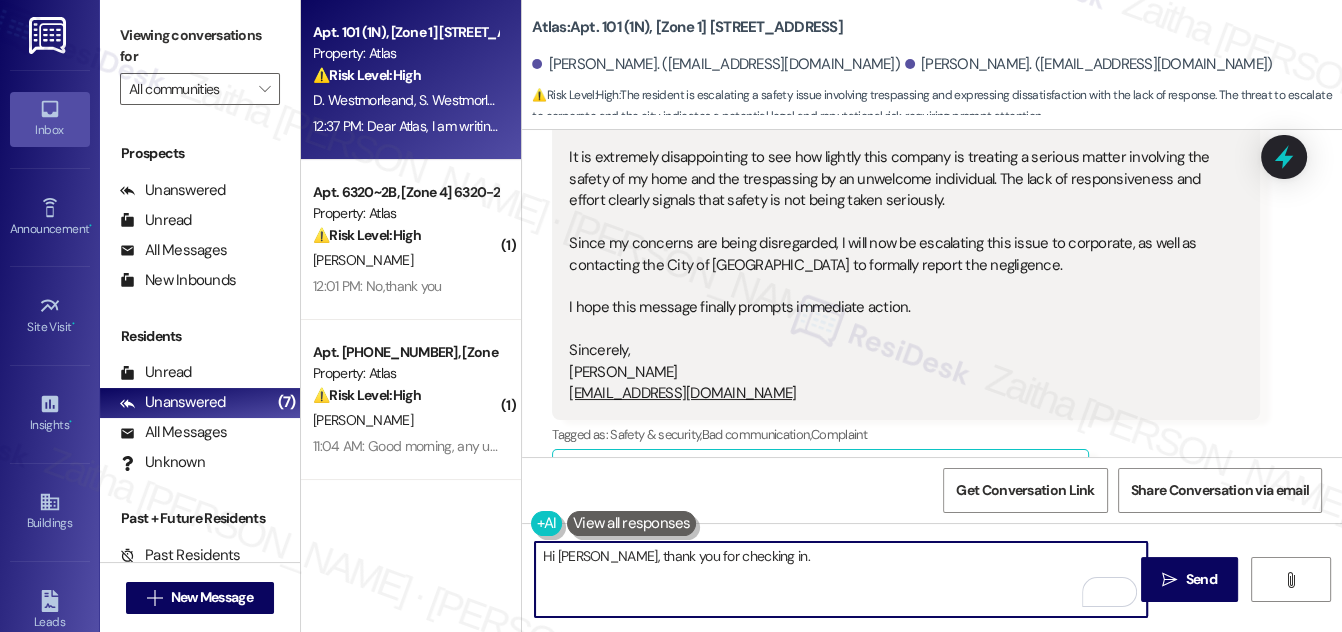 paste on "I truly understand your frustration and concern—especially given the seriousness of the safety issue you've described. I’m very sorry that you haven’t received a timely response, and I completely understand why this has been so upsetting. I’ll follow up with the team again to ensure this is given the urgent attention it deserves." 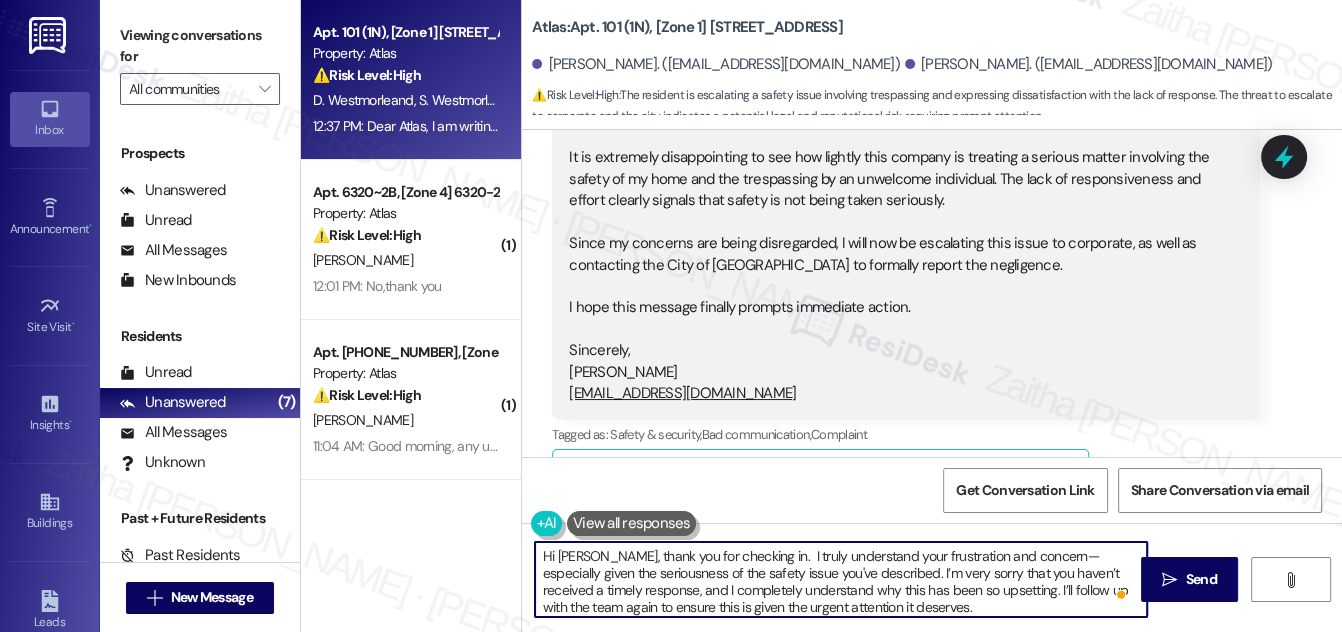 click on "Hi [PERSON_NAME], thank you for checking in.  I truly understand your frustration and concern—especially given the seriousness of the safety issue you've described. I’m very sorry that you haven’t received a timely response, and I completely understand why this has been so upsetting. I’ll follow up with the team again to ensure this is given the urgent attention it deserves." at bounding box center [841, 579] 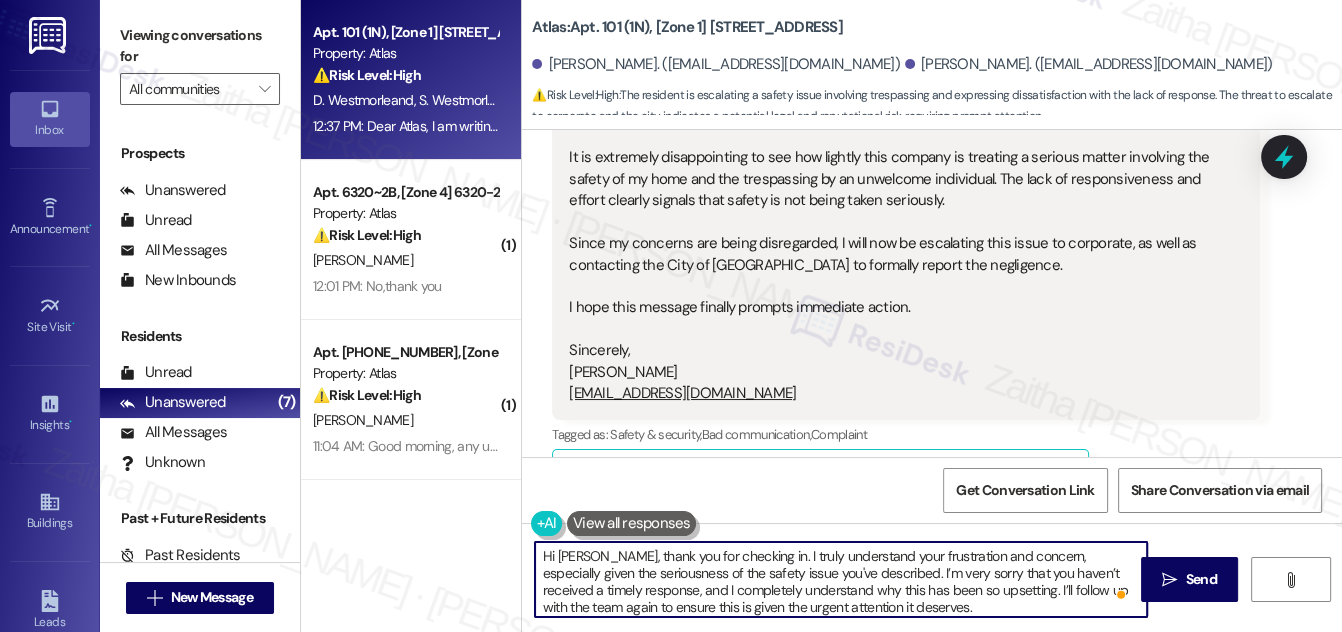 scroll, scrollTop: 5, scrollLeft: 0, axis: vertical 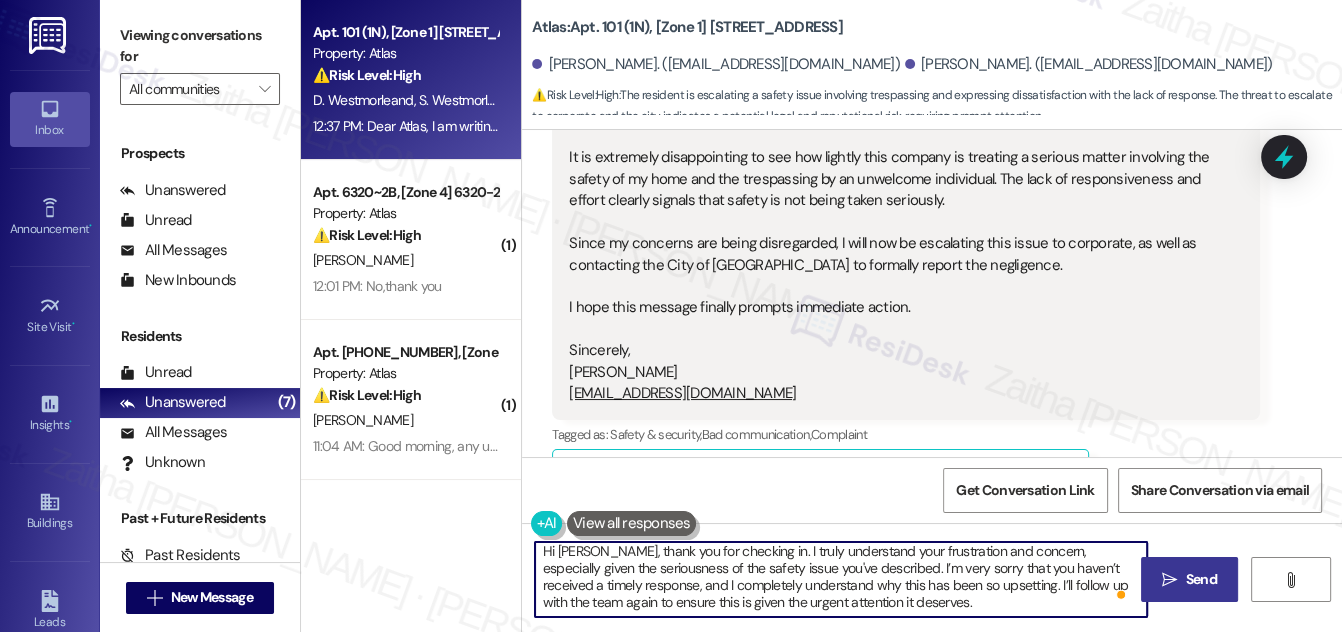 type on "Hi [PERSON_NAME], thank you for checking in. I truly understand your frustration and concern, especially given the seriousness of the safety issue you've described. I’m very sorry that you haven’t received a timely response, and I completely understand why this has been so upsetting. I’ll follow up with the team again to ensure this is given the urgent attention it deserves." 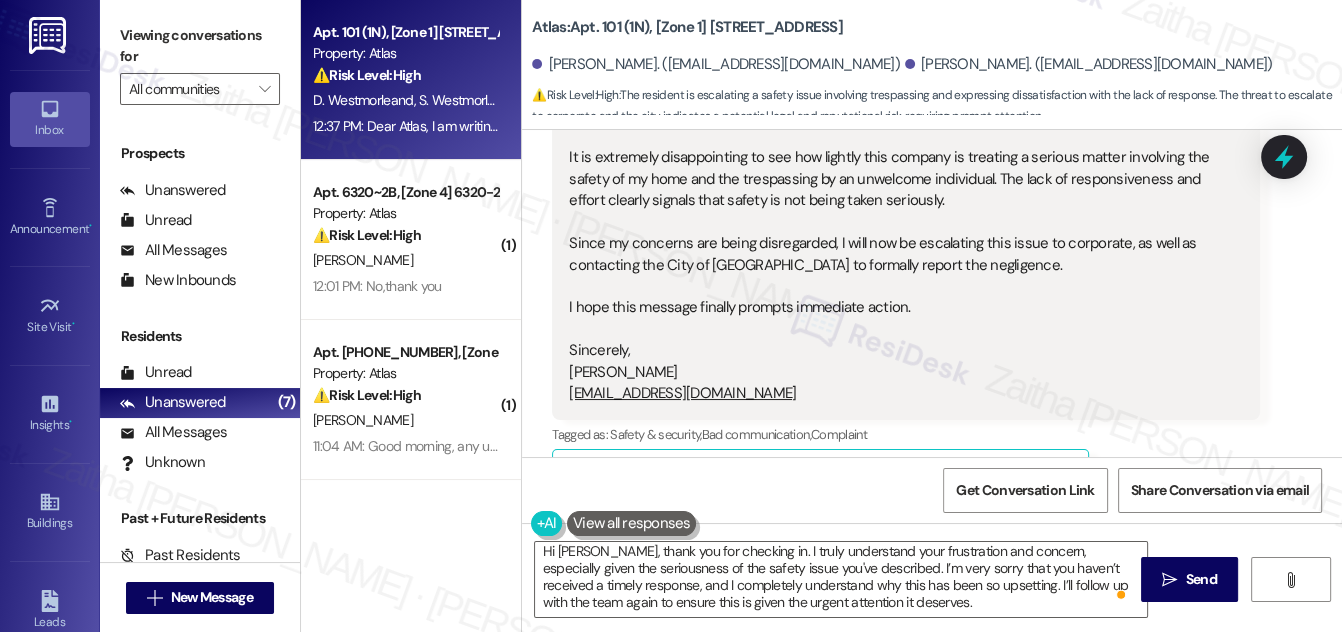 drag, startPoint x: 1188, startPoint y: 572, endPoint x: 1044, endPoint y: 454, distance: 186.17197 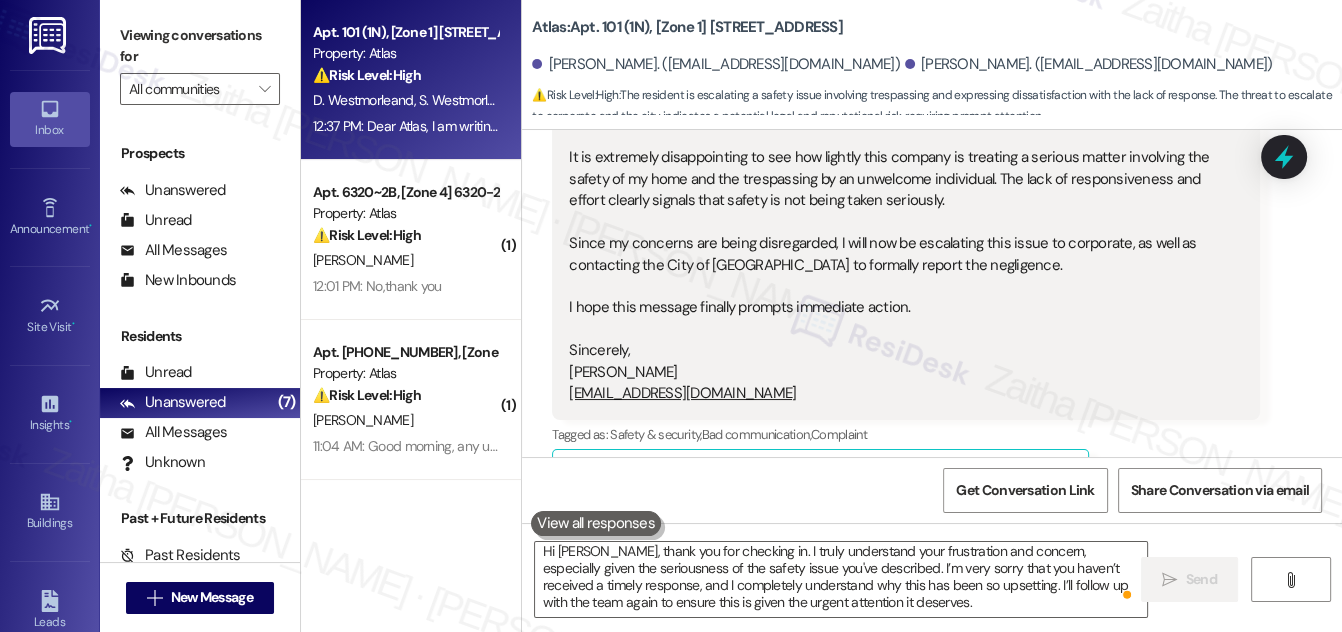 scroll, scrollTop: 0, scrollLeft: 0, axis: both 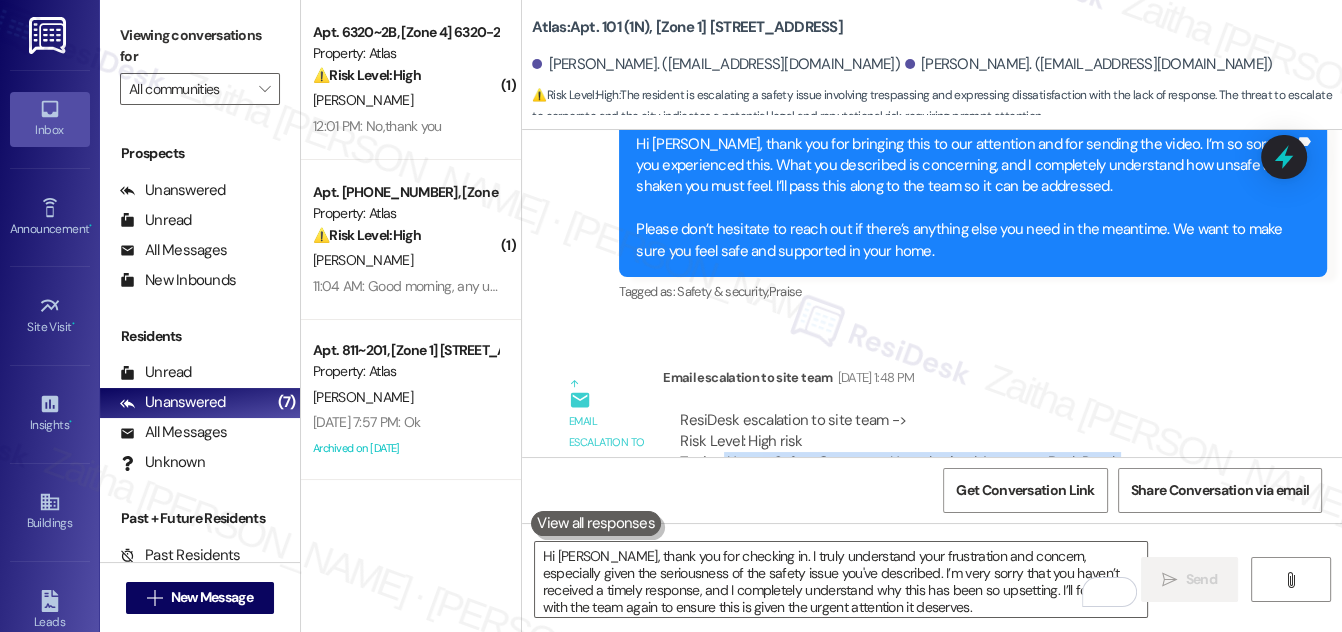 drag, startPoint x: 722, startPoint y: 394, endPoint x: 1122, endPoint y: 392, distance: 400.005 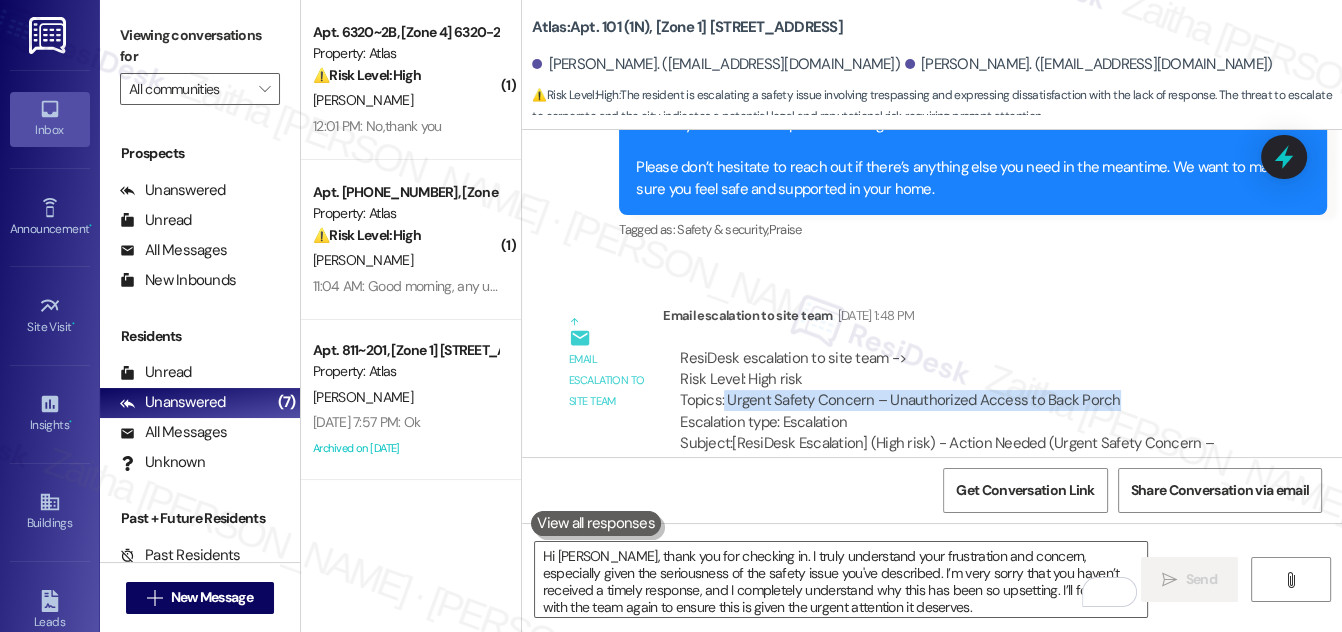 click on "Email escalation to site team [DATE] 1:48 PM" at bounding box center [961, 319] 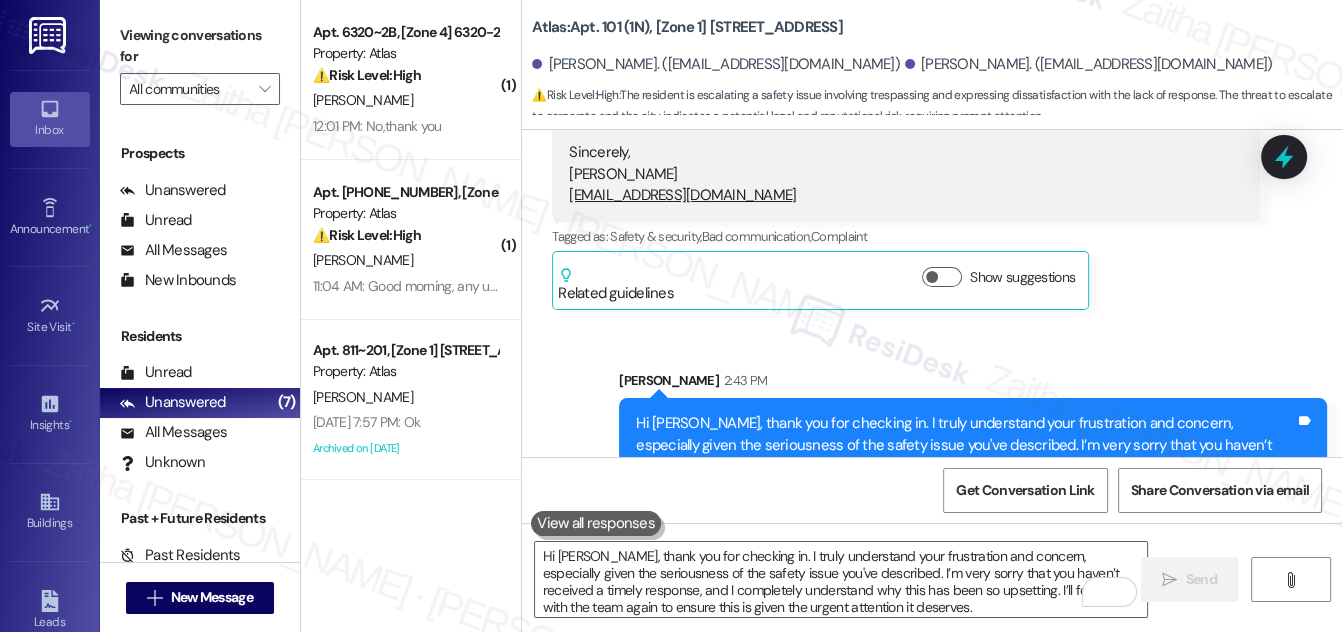 scroll, scrollTop: 11501, scrollLeft: 0, axis: vertical 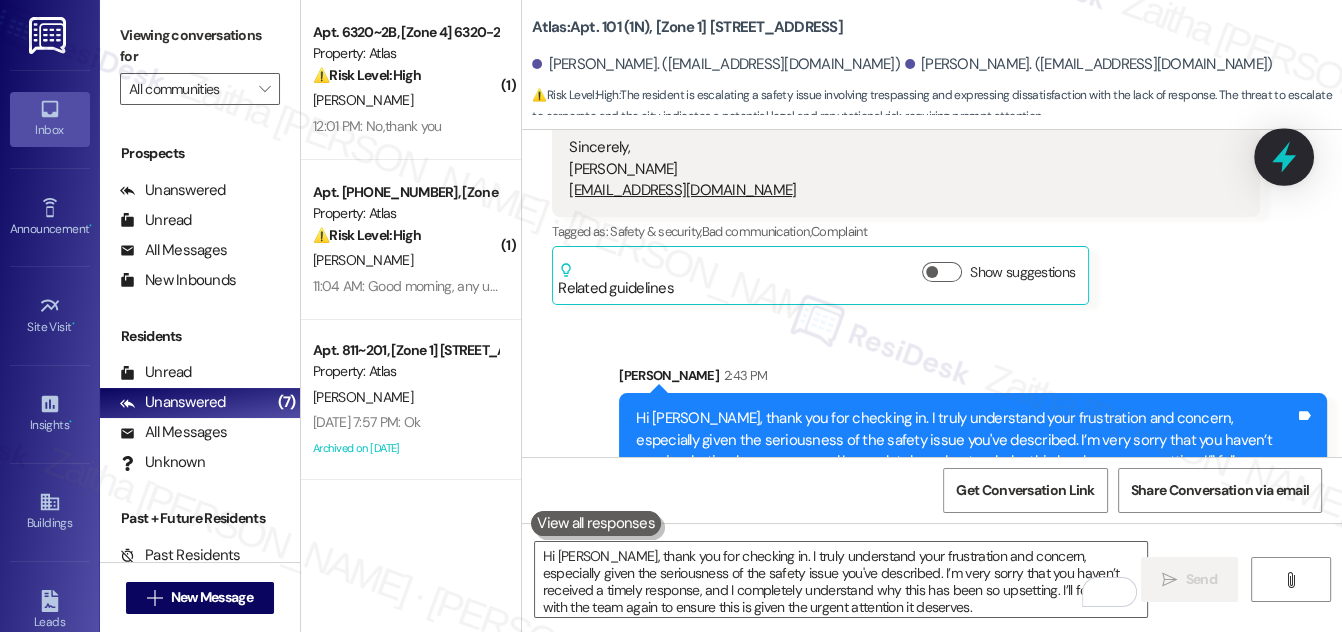 click 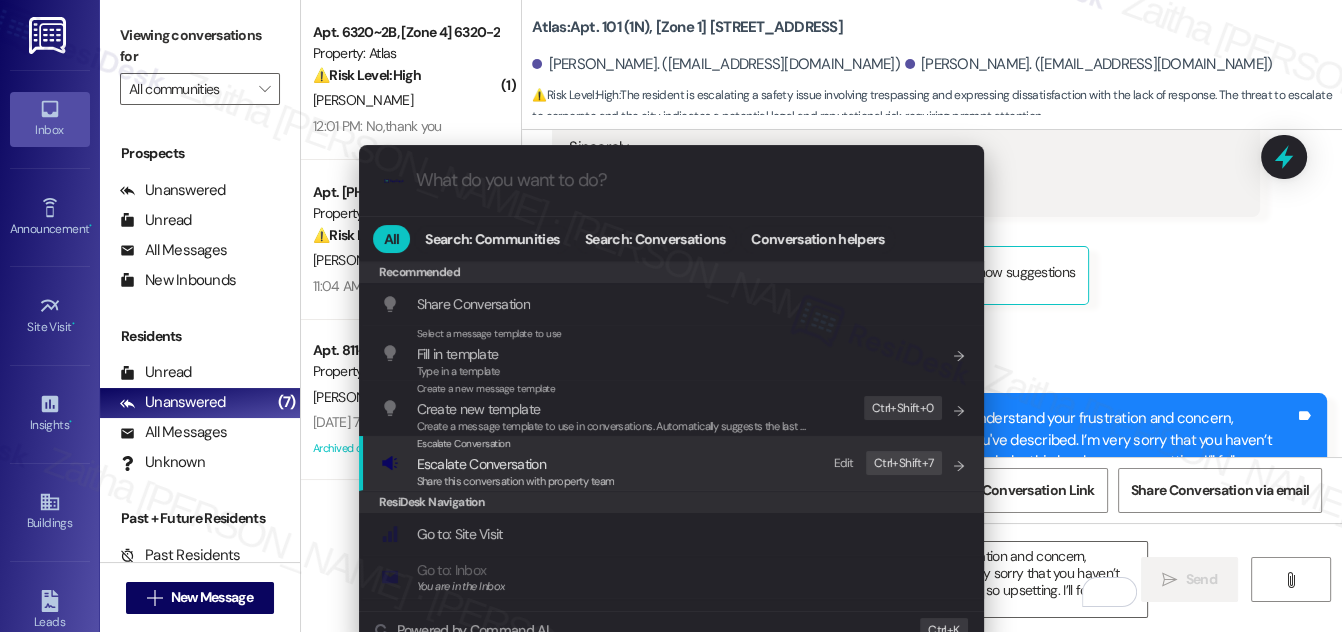 click on "Escalate Conversation" at bounding box center (481, 464) 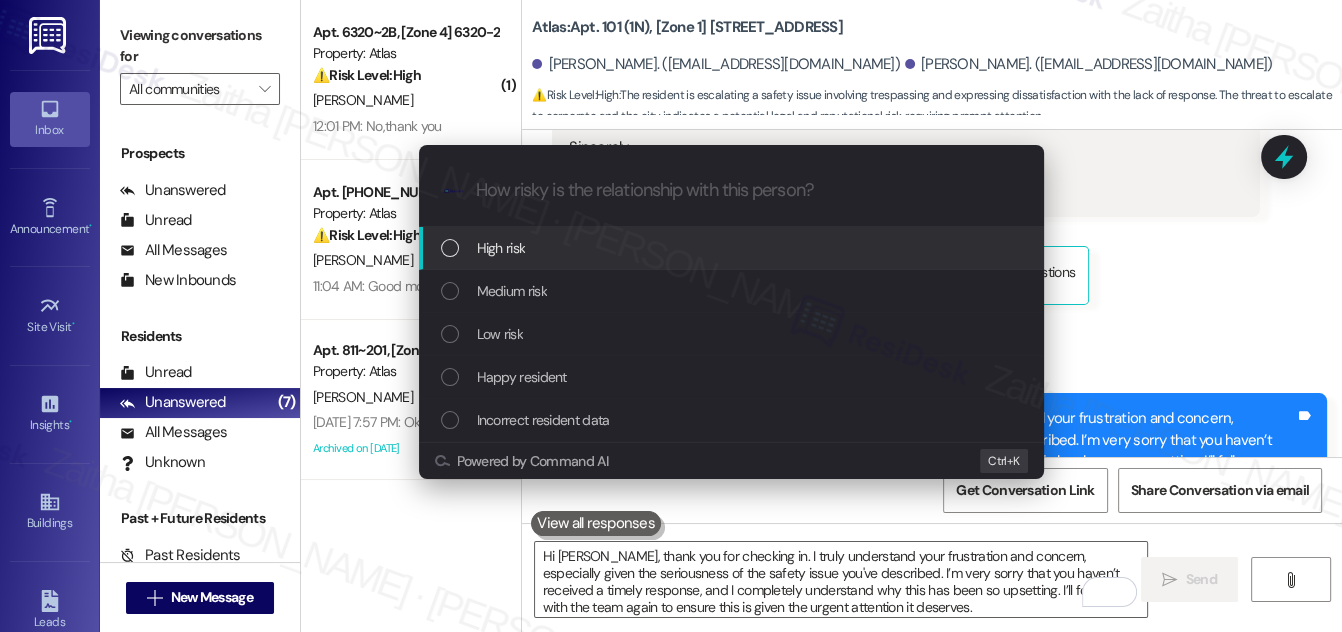 click on "High risk" at bounding box center [501, 248] 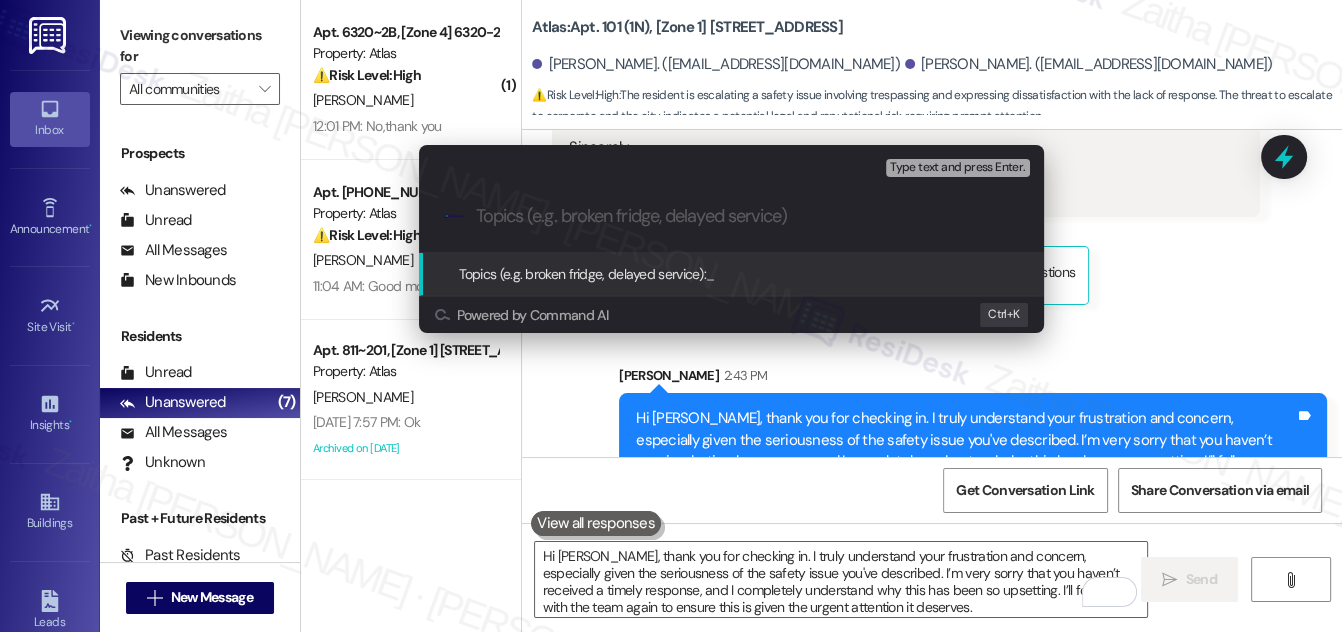 paste on "Urgent Follow-Up: Ongoing Safety Concern and Lack of Response" 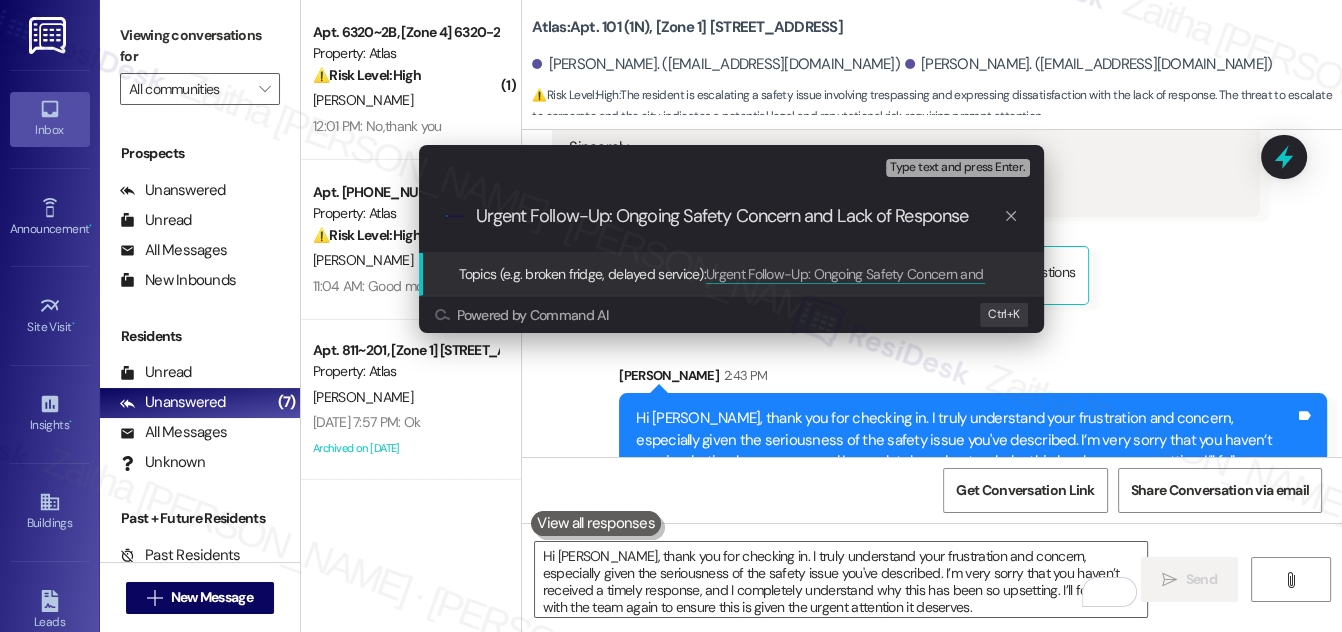 type 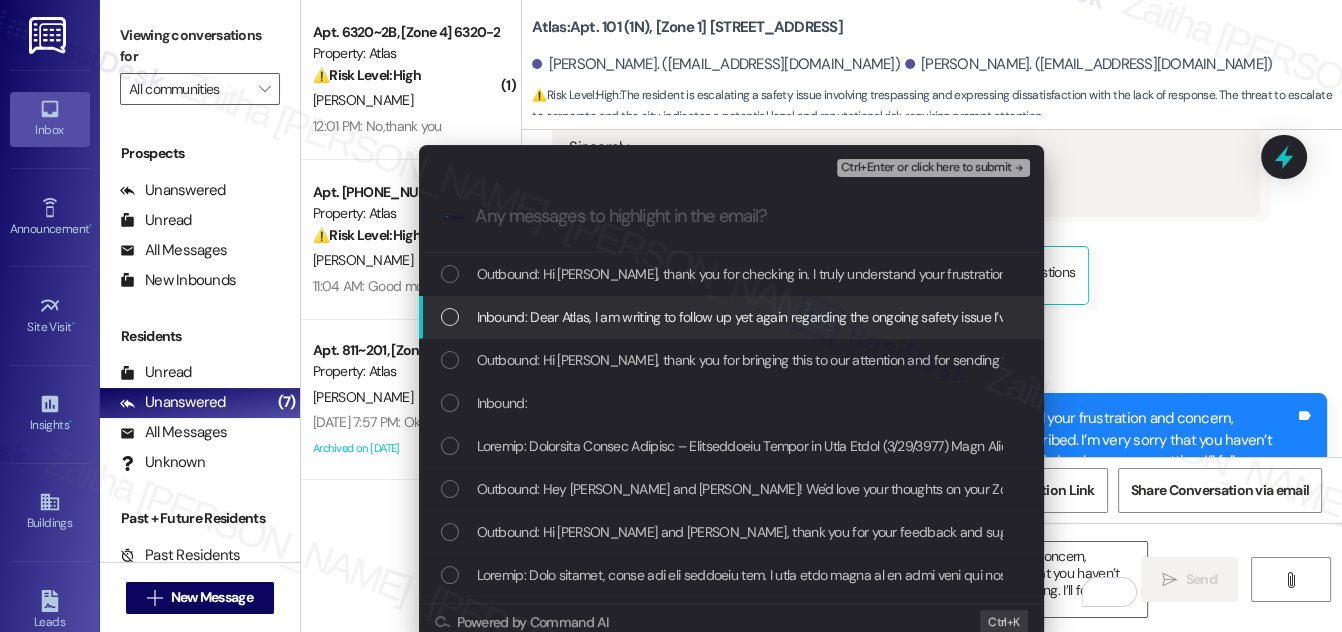 click at bounding box center [450, 317] 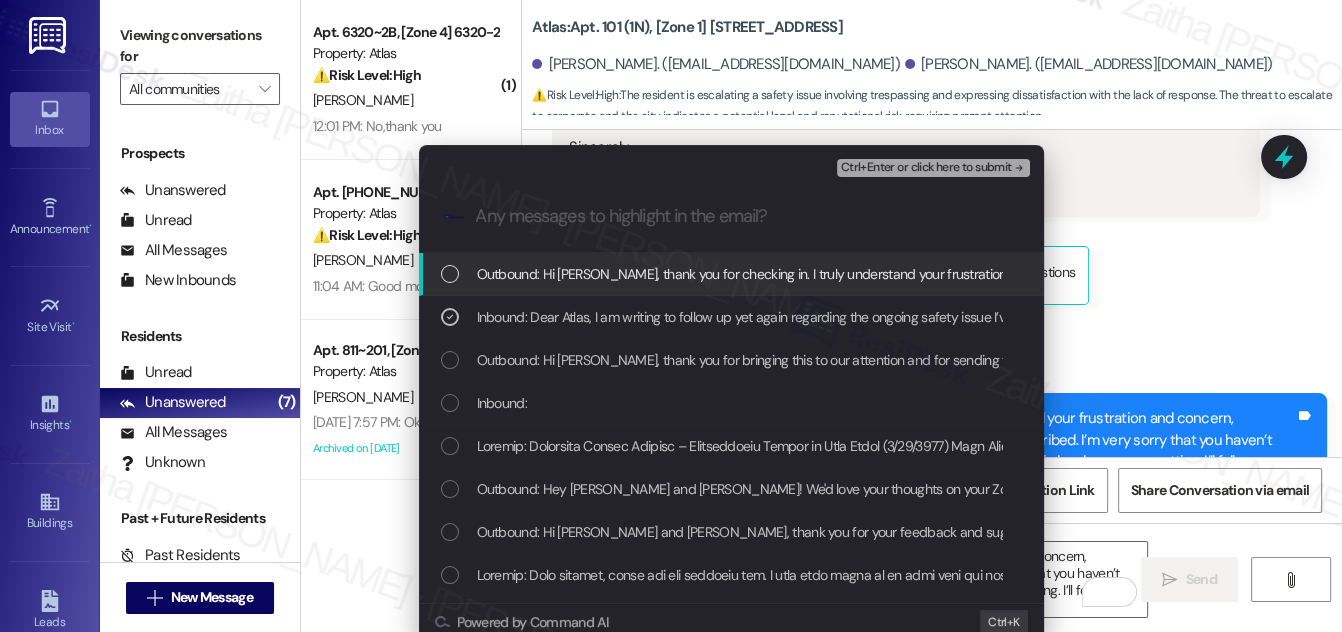 click on "Ctrl+Enter or click here to submit" at bounding box center (926, 168) 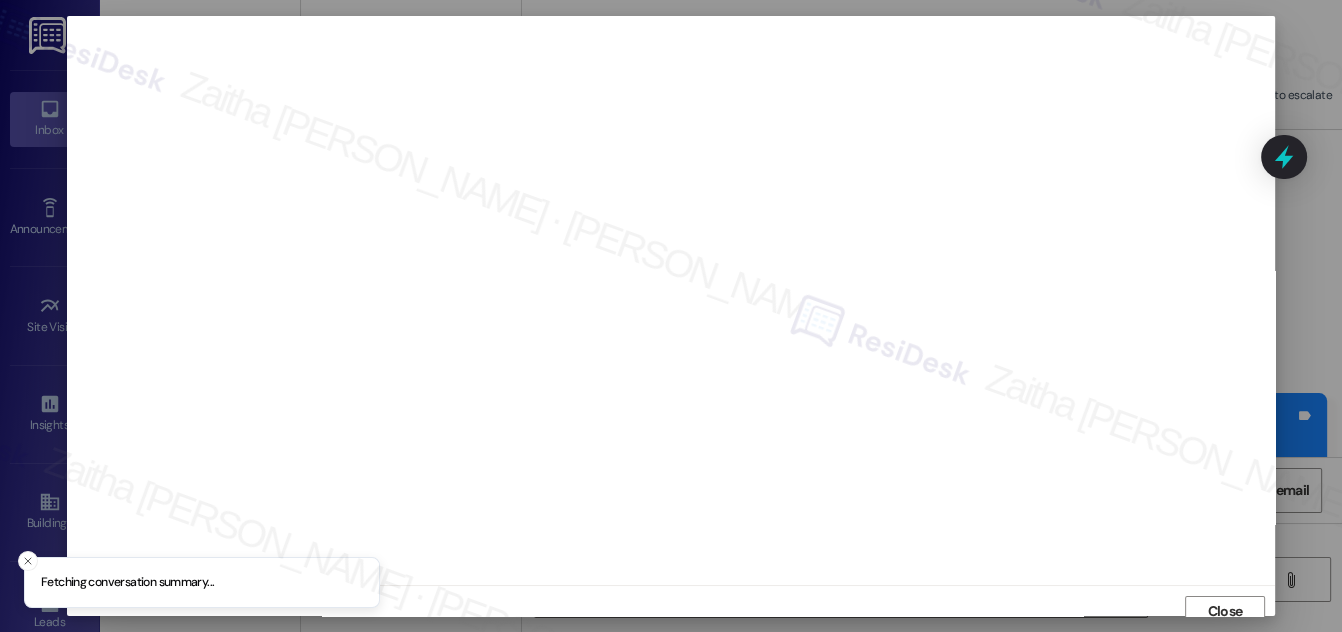scroll, scrollTop: 11, scrollLeft: 0, axis: vertical 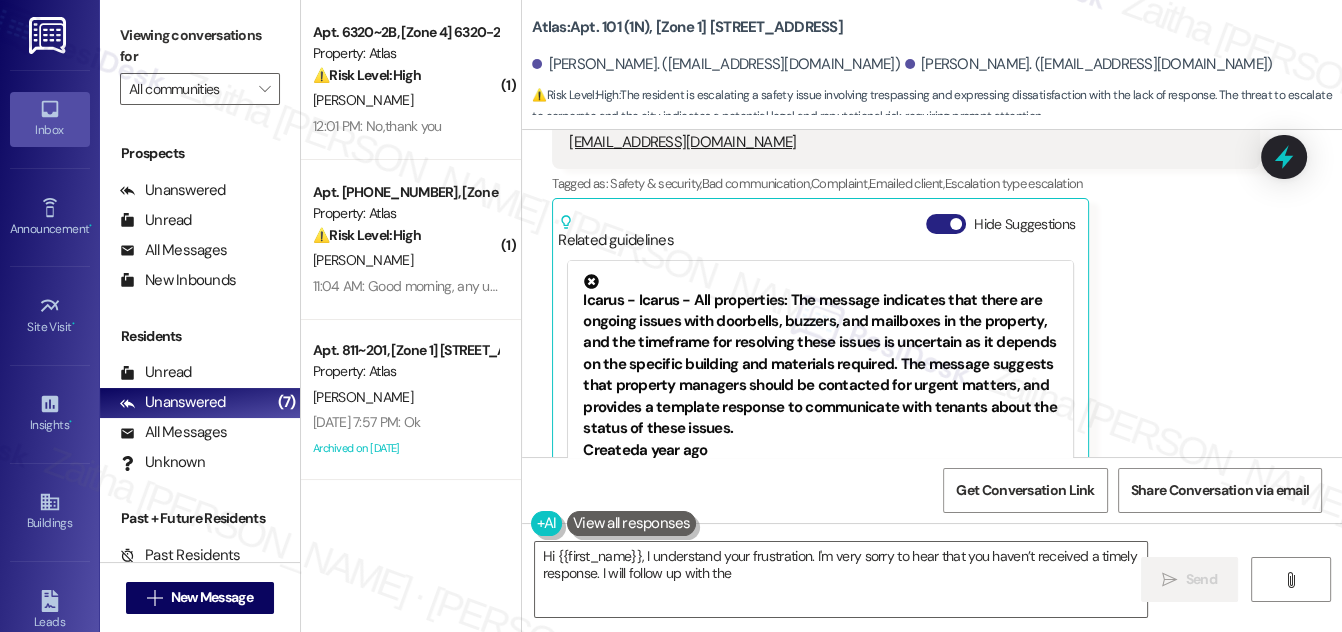 click on "Hide Suggestions" at bounding box center [946, 224] 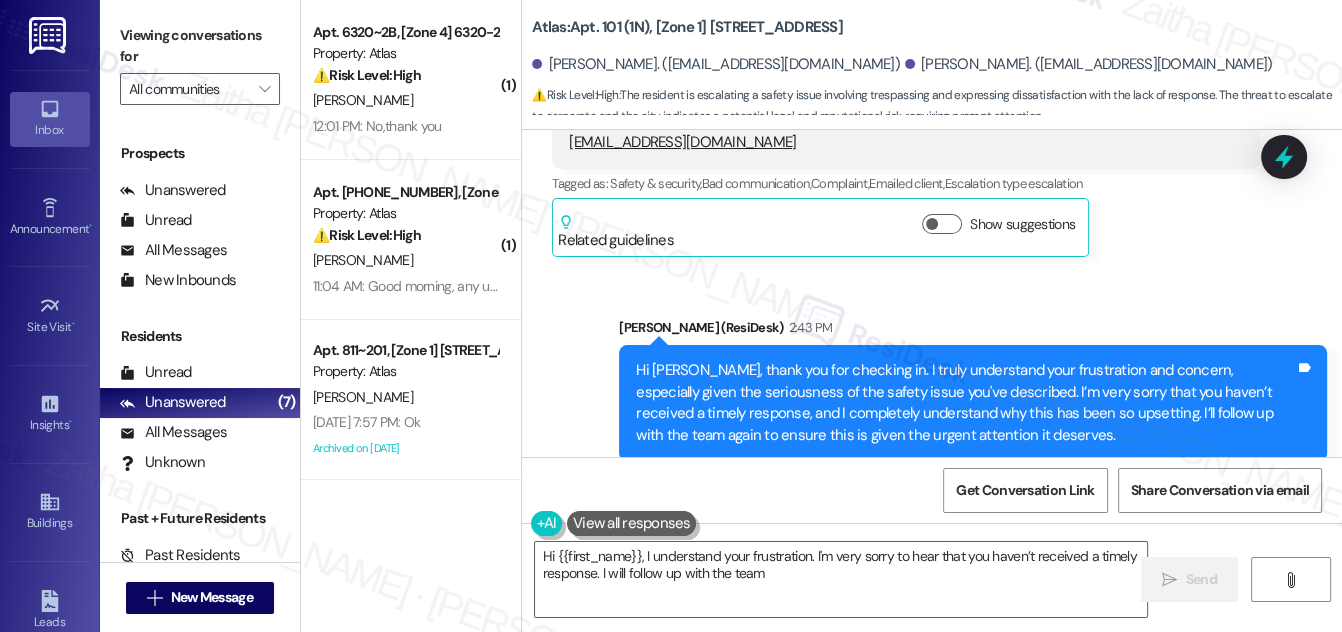 scroll, scrollTop: 11530, scrollLeft: 0, axis: vertical 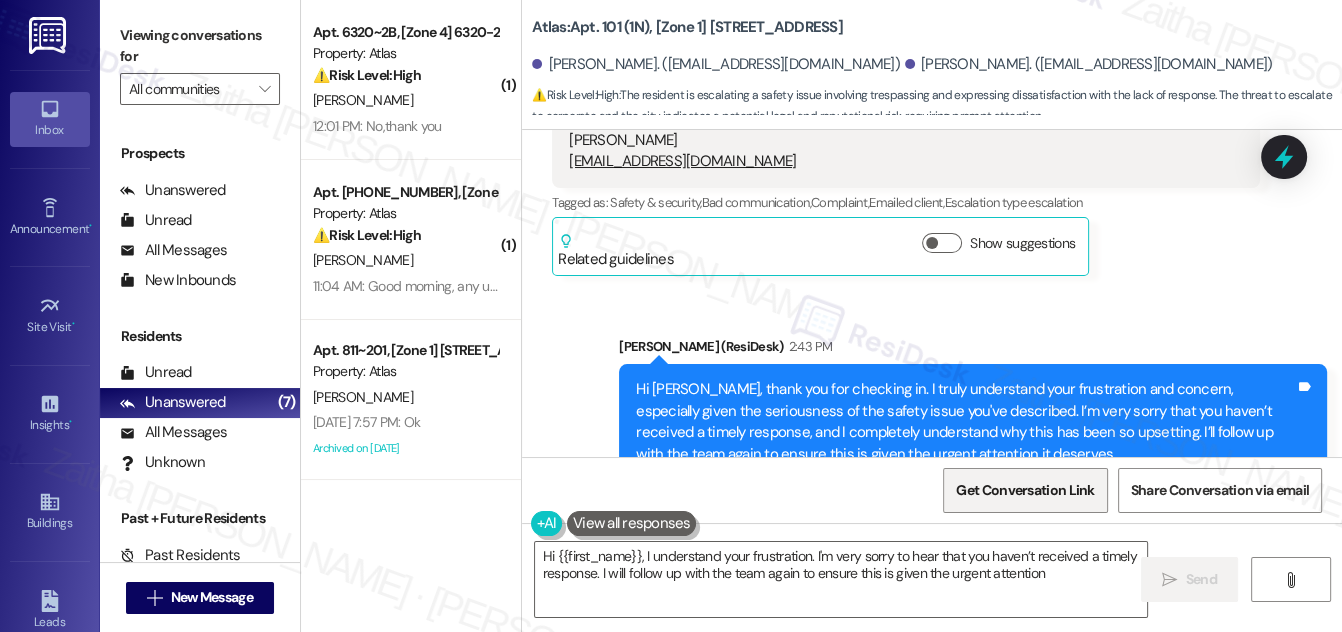 click on "Get Conversation Link" at bounding box center (1025, 490) 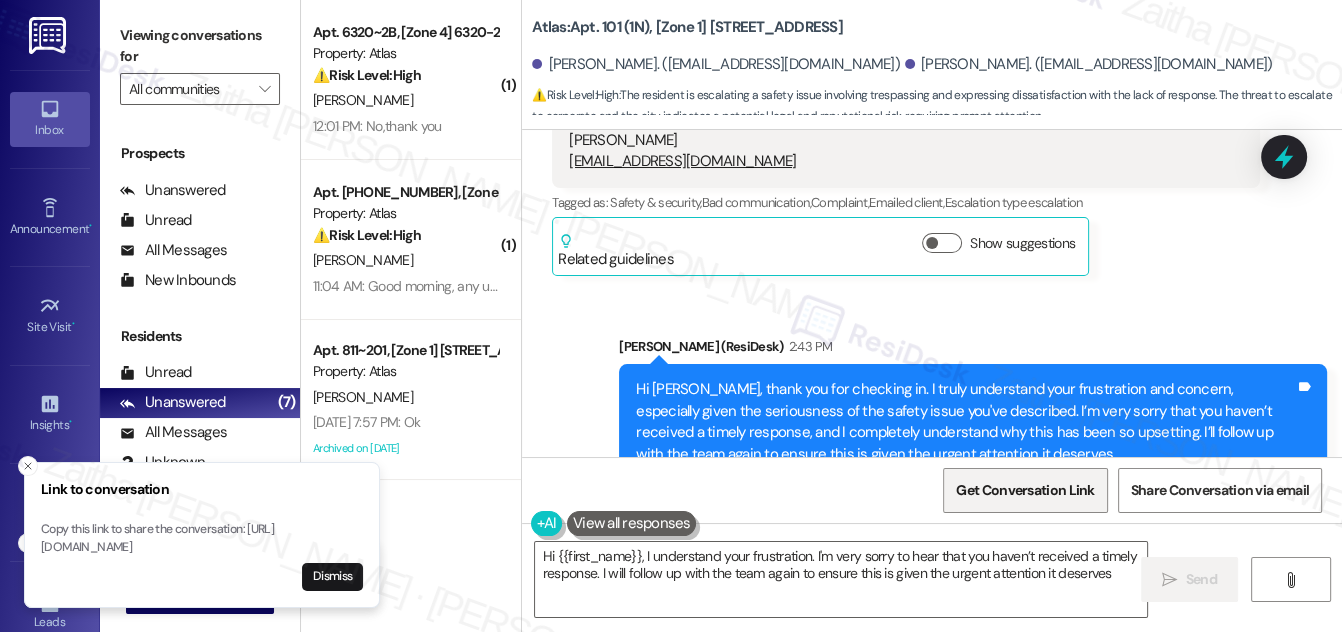 type on "Hi {{first_name}}, I understand your frustration. I'm very sorry to hear that you haven’t received a timely response. I will follow up with the team again to ensure this is given the urgent attention it deserves." 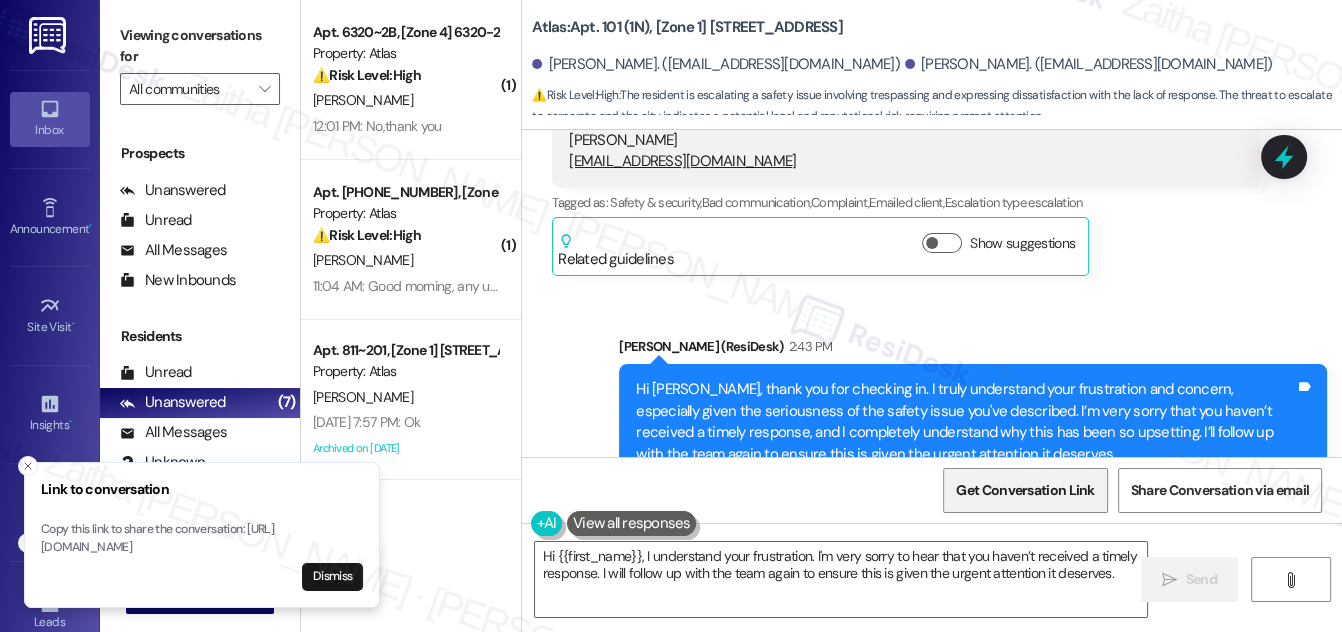 click on "Get Conversation Link" at bounding box center [1025, 490] 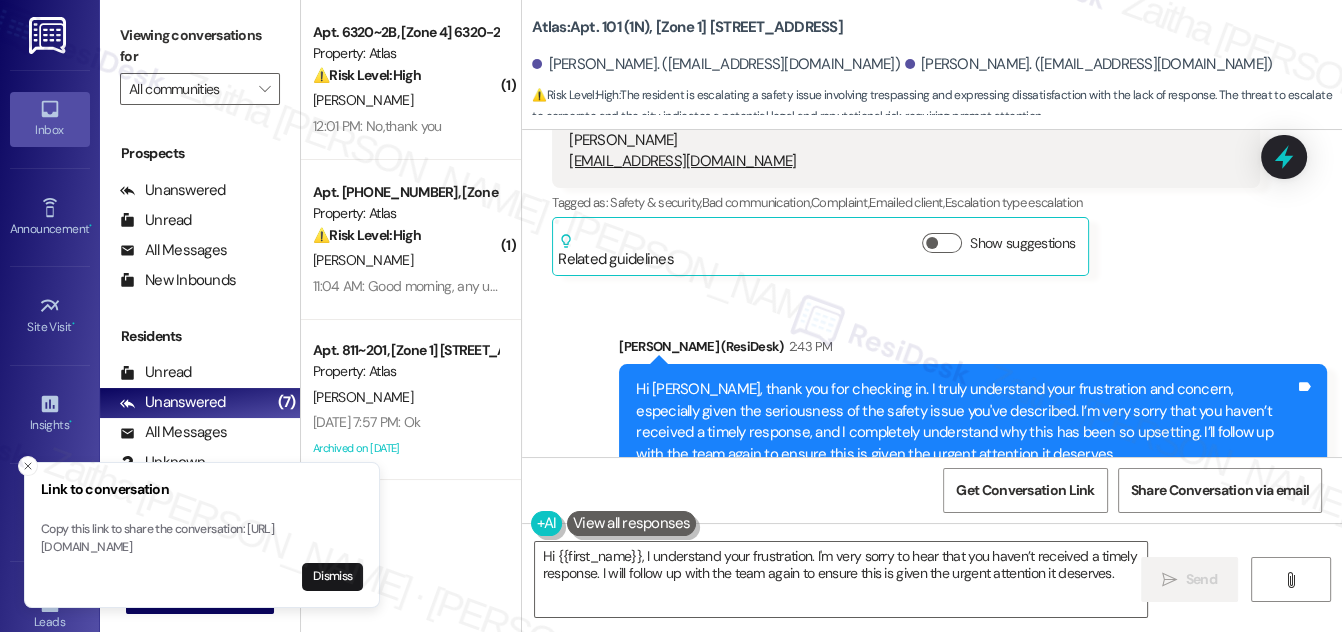click 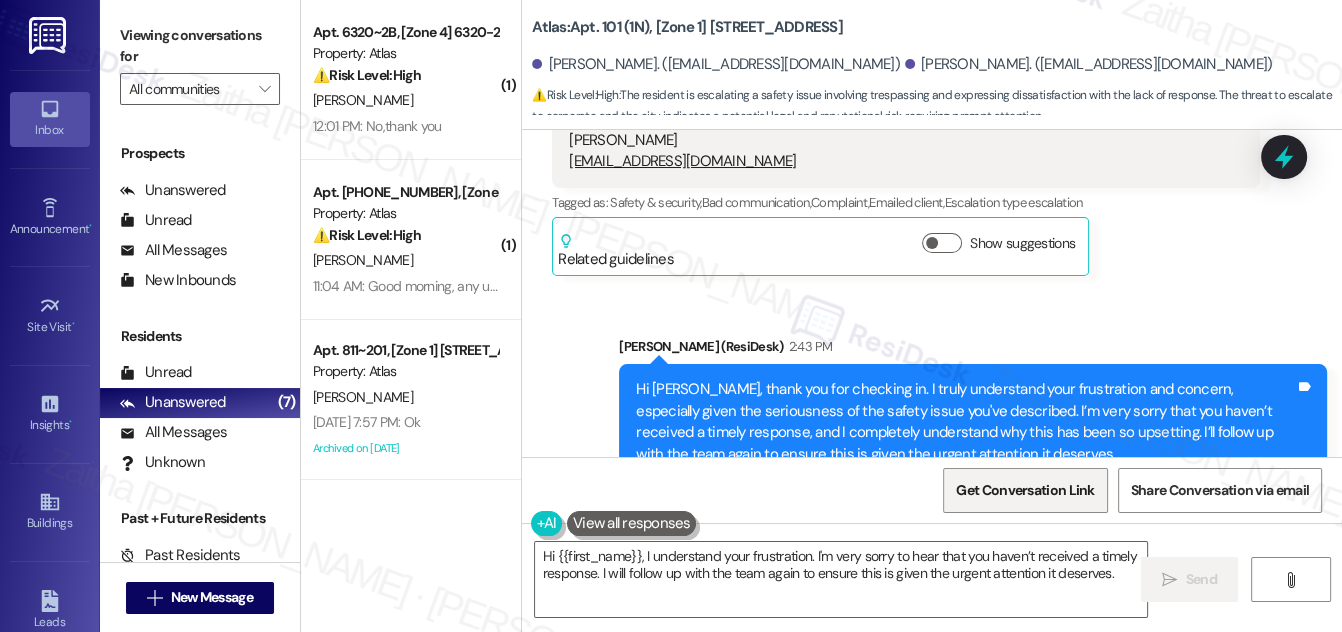 click on "Get Conversation Link" at bounding box center [1025, 490] 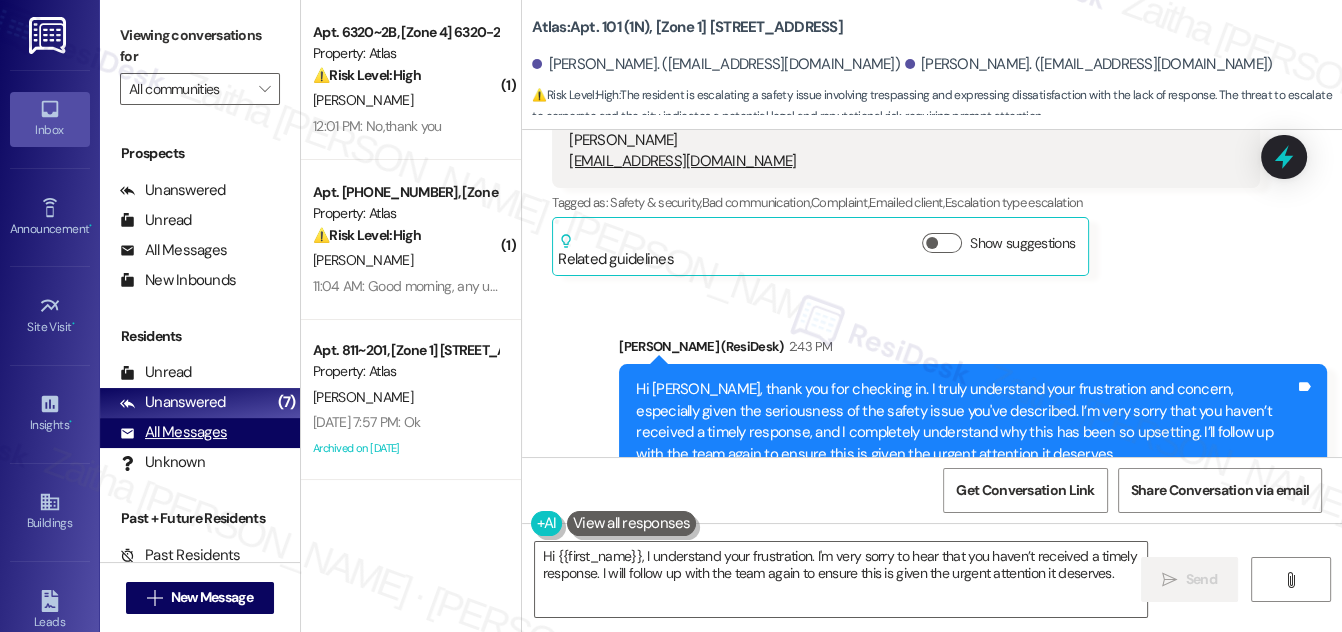 click on "All Messages" at bounding box center [173, 432] 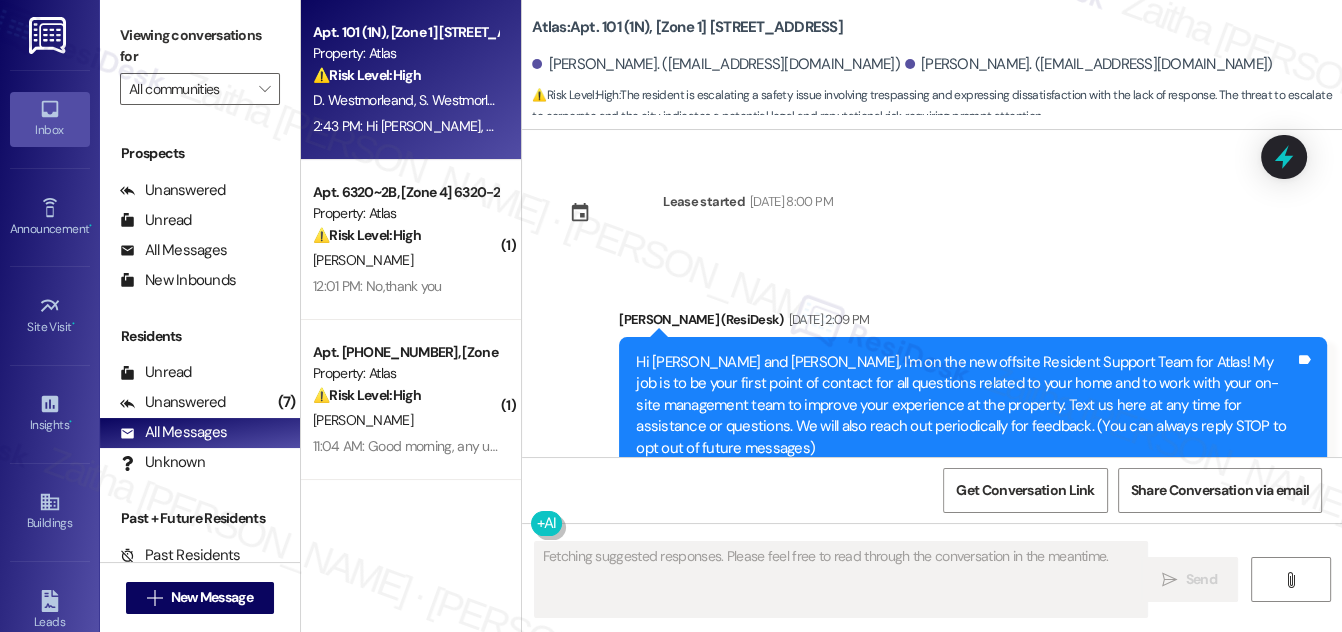 scroll, scrollTop: 11549, scrollLeft: 0, axis: vertical 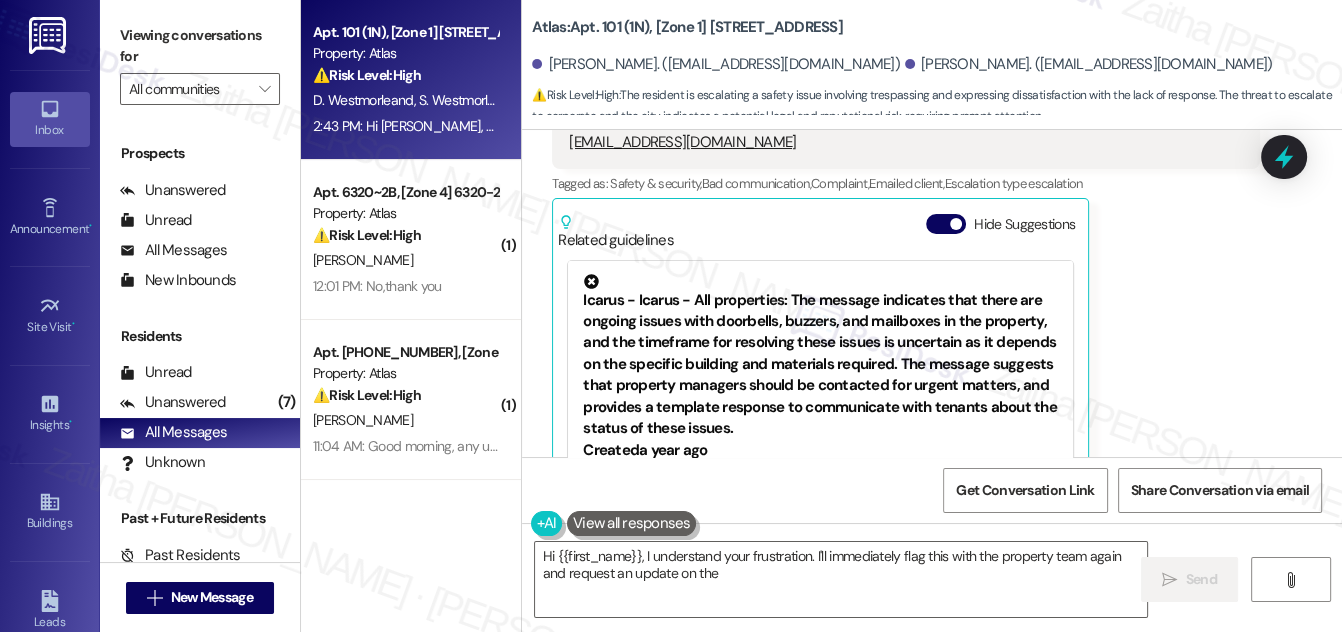 drag, startPoint x: 528, startPoint y: 21, endPoint x: 774, endPoint y: 2, distance: 246.73265 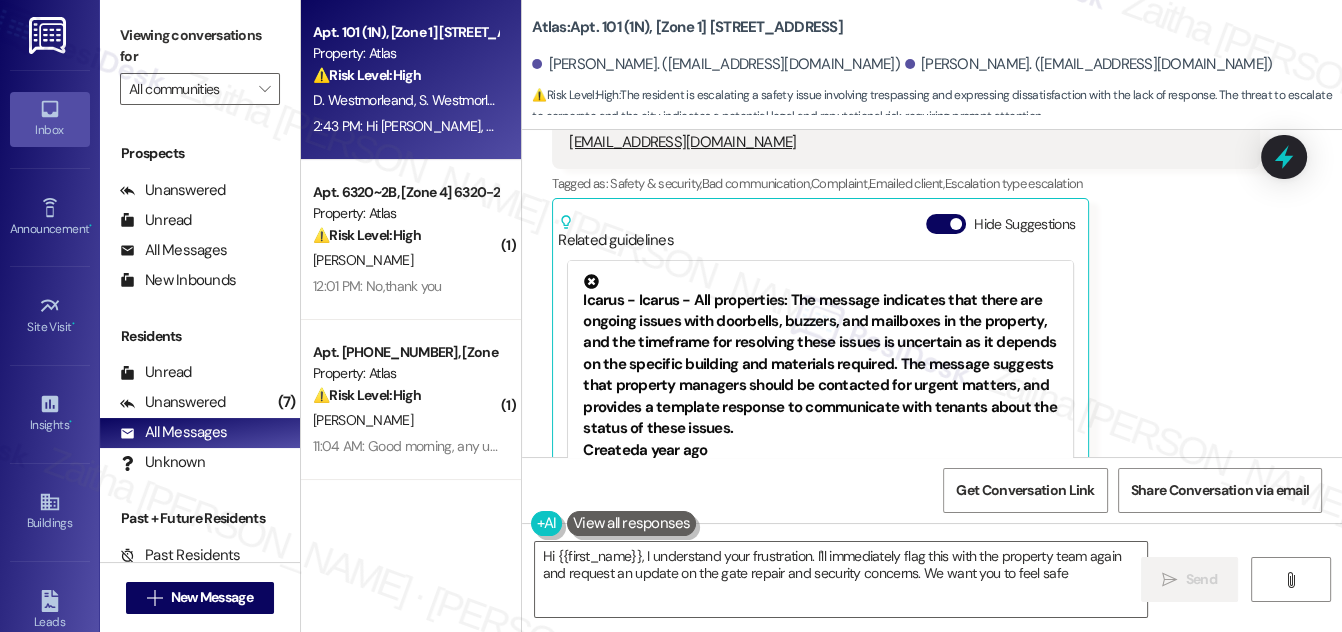 type on "Hi {{first_name}}, I understand your frustration. I'll immediately flag this with the property team again and request an update on the gate repair and security concerns. We want you to feel safe." 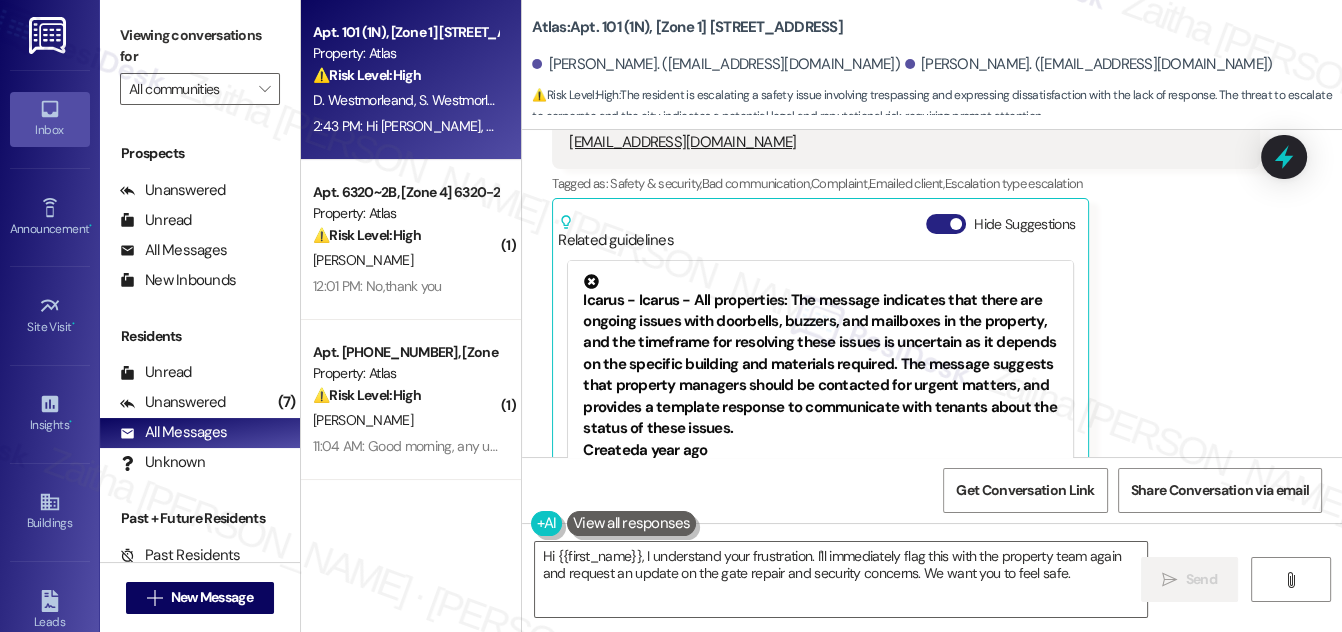 scroll, scrollTop: 636, scrollLeft: 0, axis: vertical 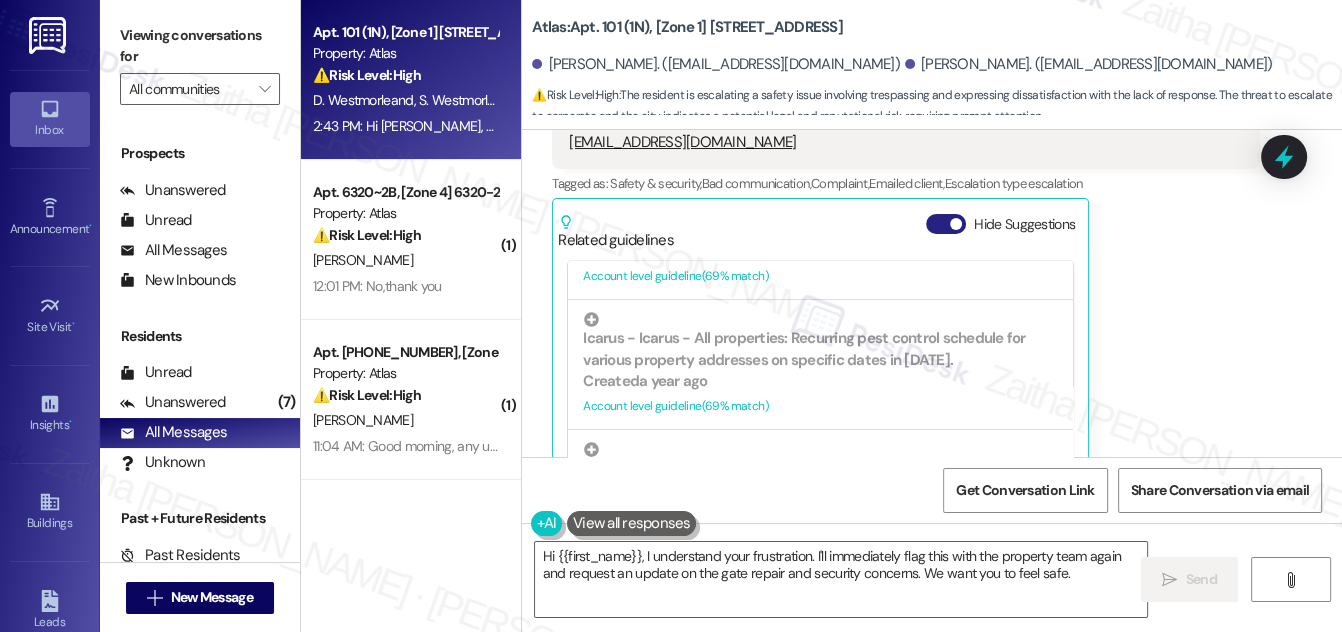 click on "Hide Suggestions" at bounding box center [946, 224] 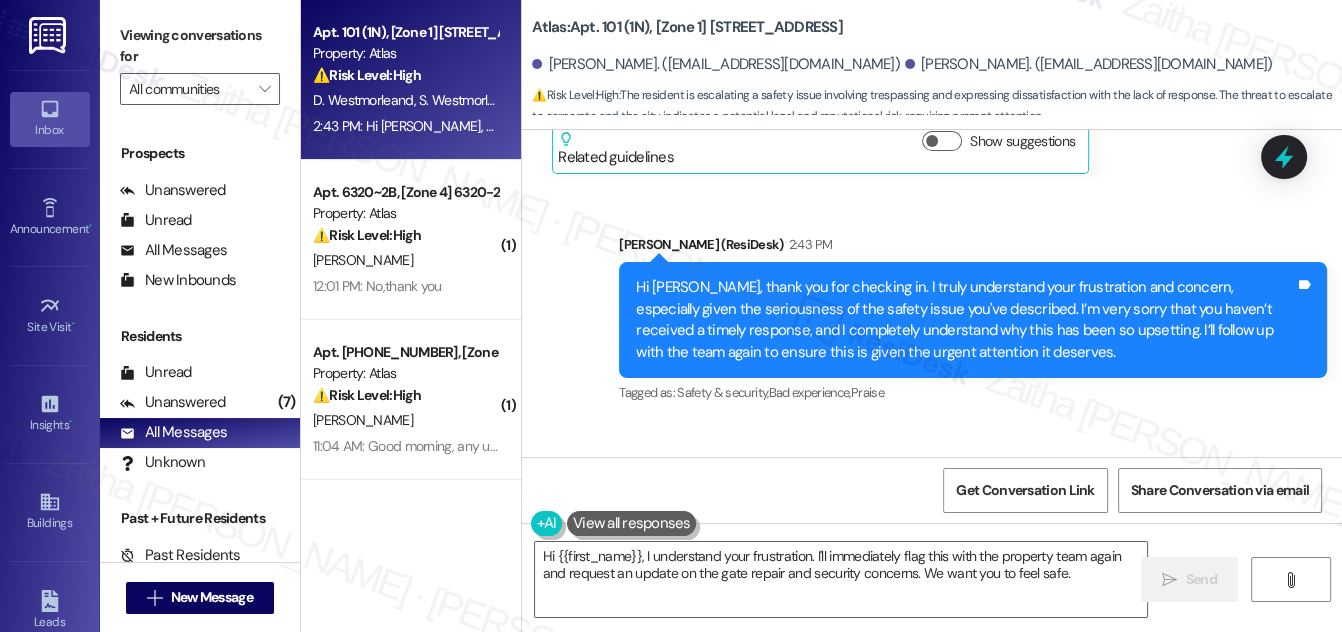 scroll, scrollTop: 11799, scrollLeft: 0, axis: vertical 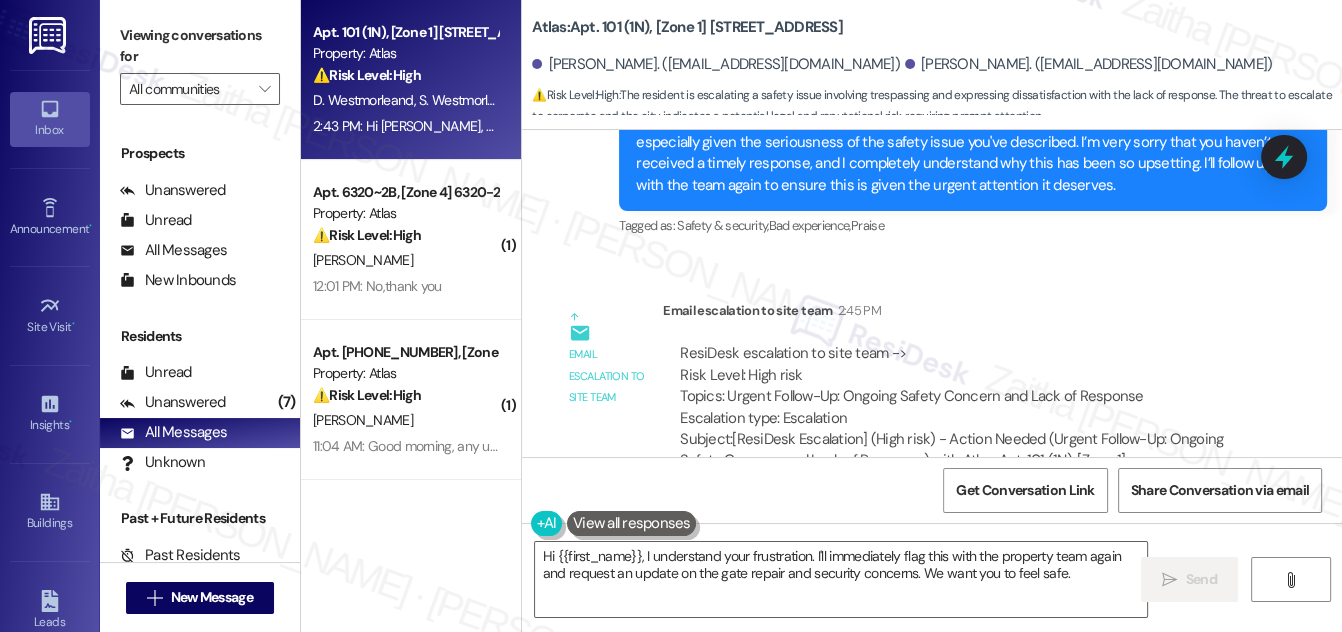 drag, startPoint x: 677, startPoint y: 348, endPoint x: 863, endPoint y: 405, distance: 194.53792 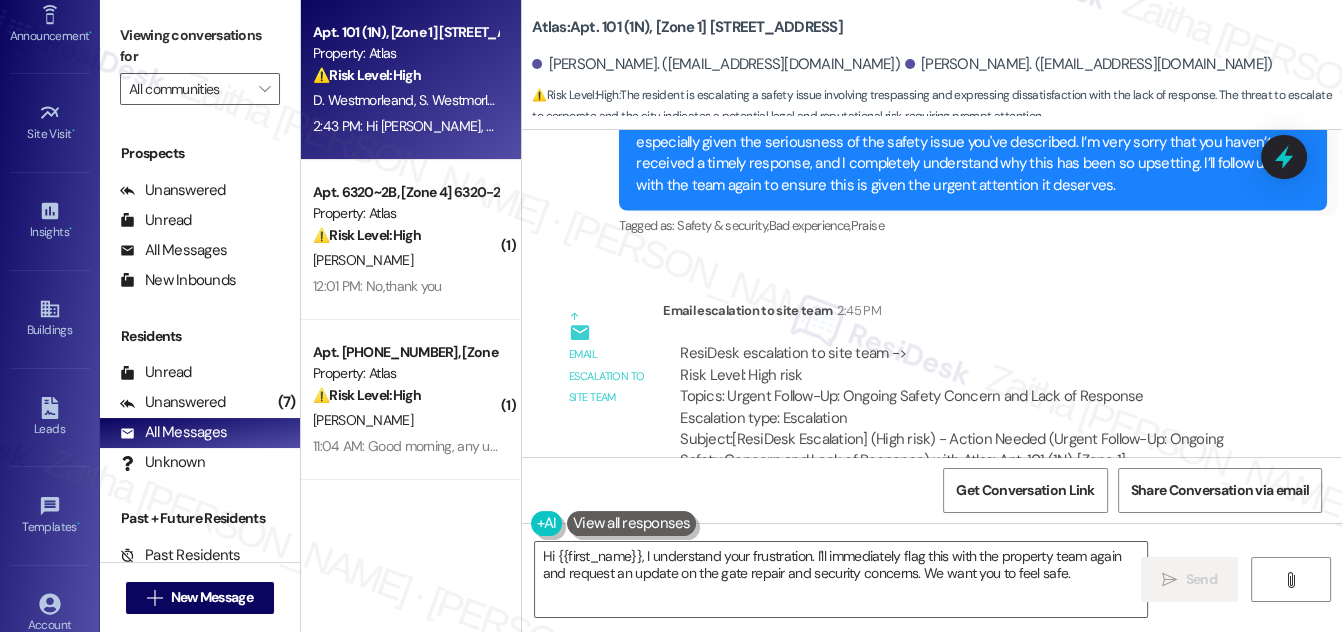 scroll, scrollTop: 314, scrollLeft: 0, axis: vertical 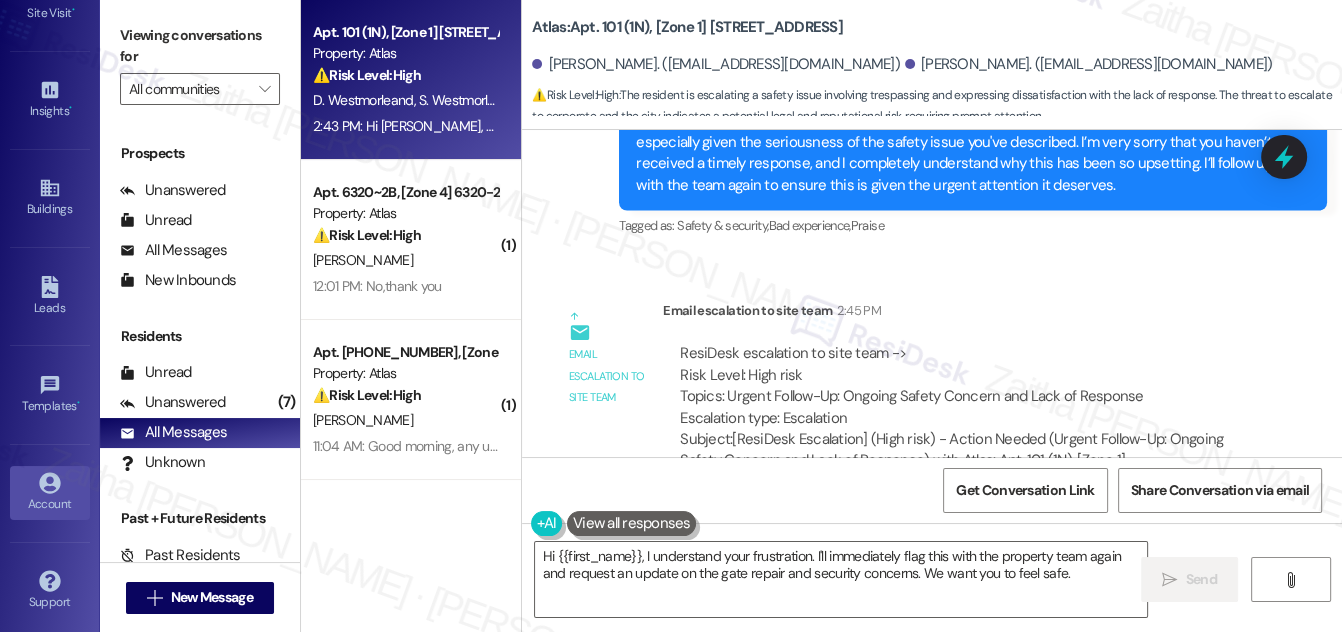 click on "Account" at bounding box center [50, 504] 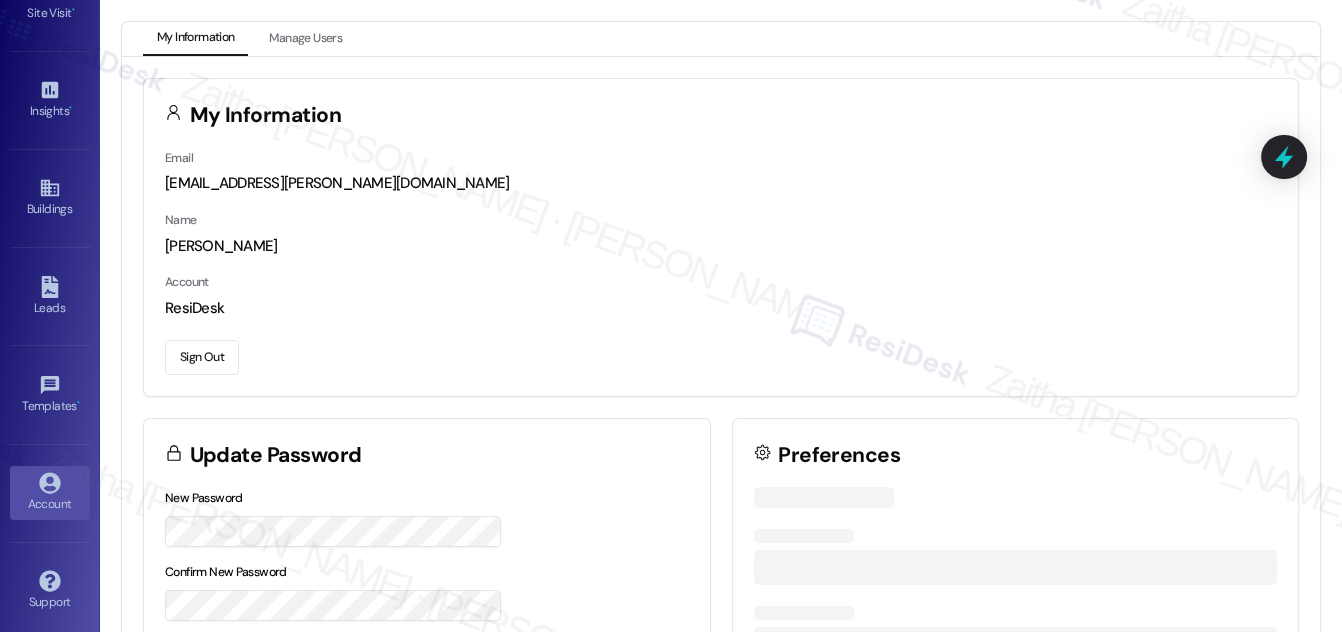 click on "Sign Out" at bounding box center (202, 357) 